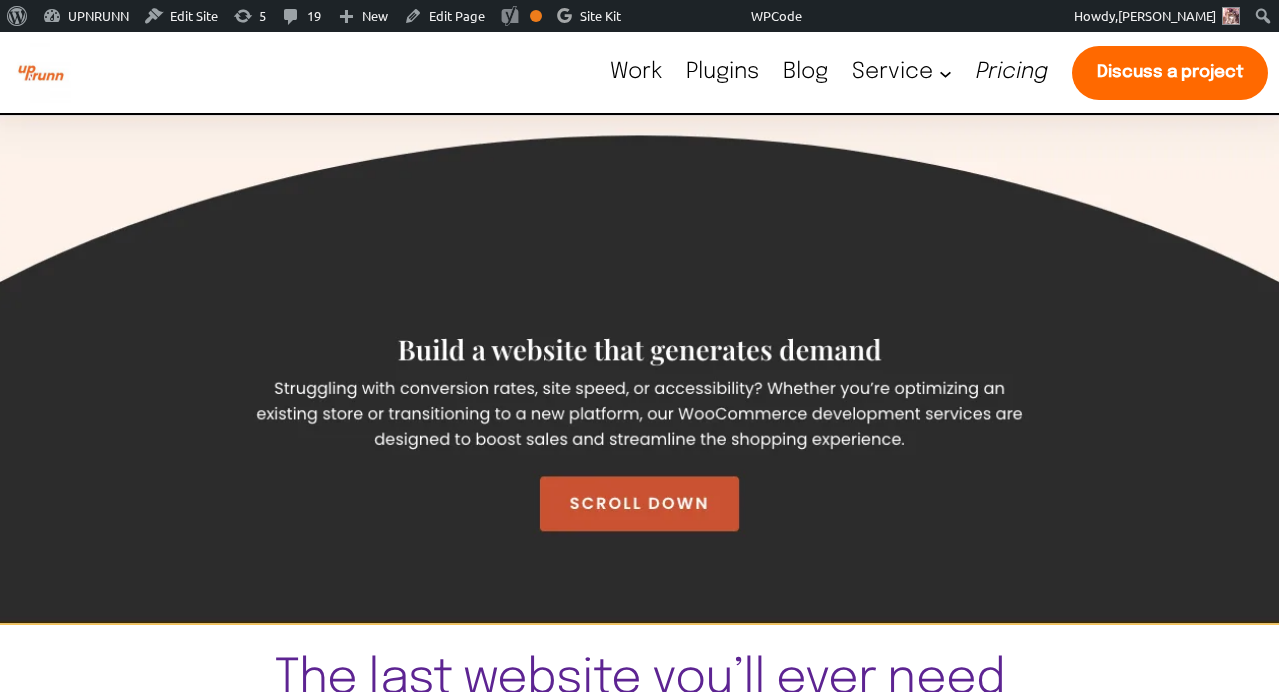scroll, scrollTop: 0, scrollLeft: 0, axis: both 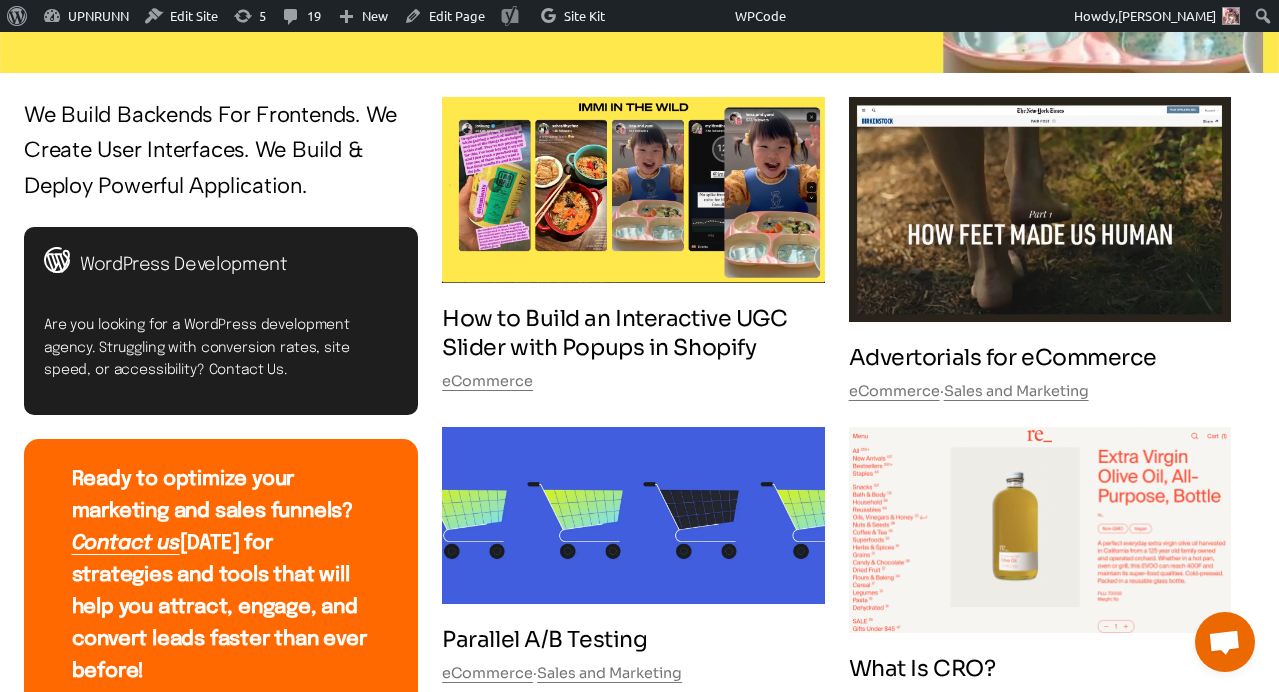 click on "How to Build an Interactive UGC Slider with Popups in Shopify" at bounding box center [633, 333] 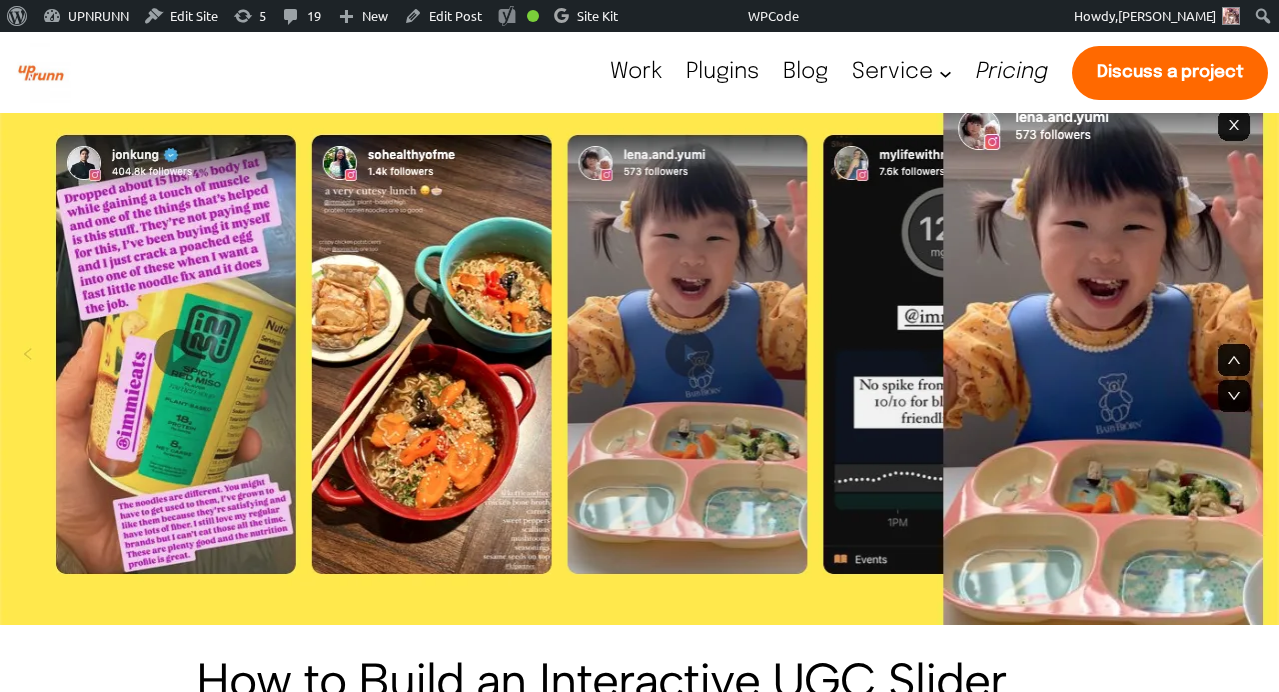 scroll, scrollTop: 0, scrollLeft: 0, axis: both 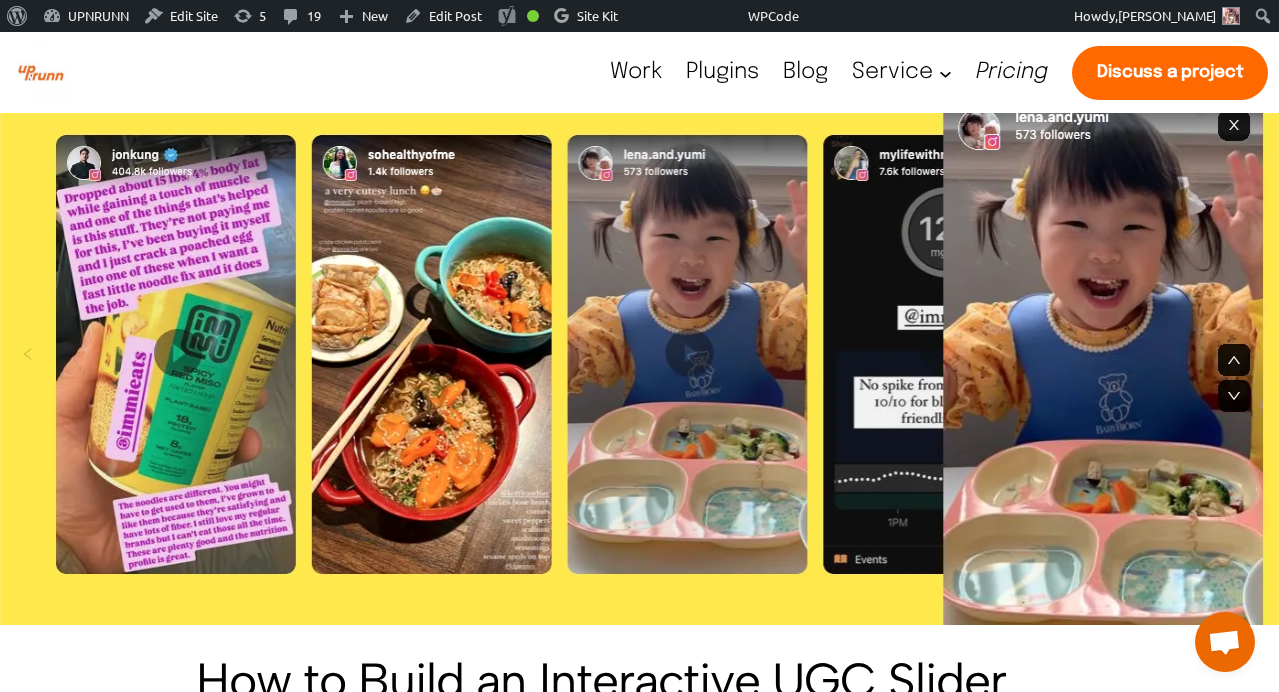 click on "Blog" at bounding box center (805, 72) 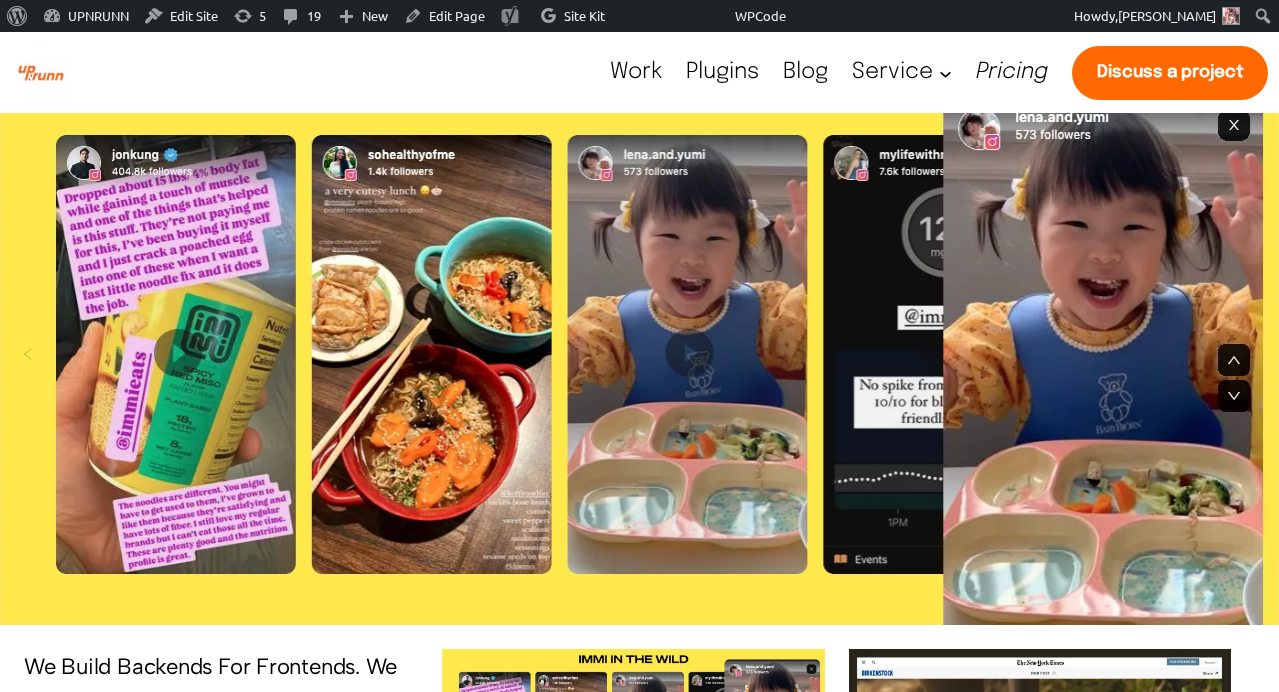 scroll, scrollTop: 0, scrollLeft: 0, axis: both 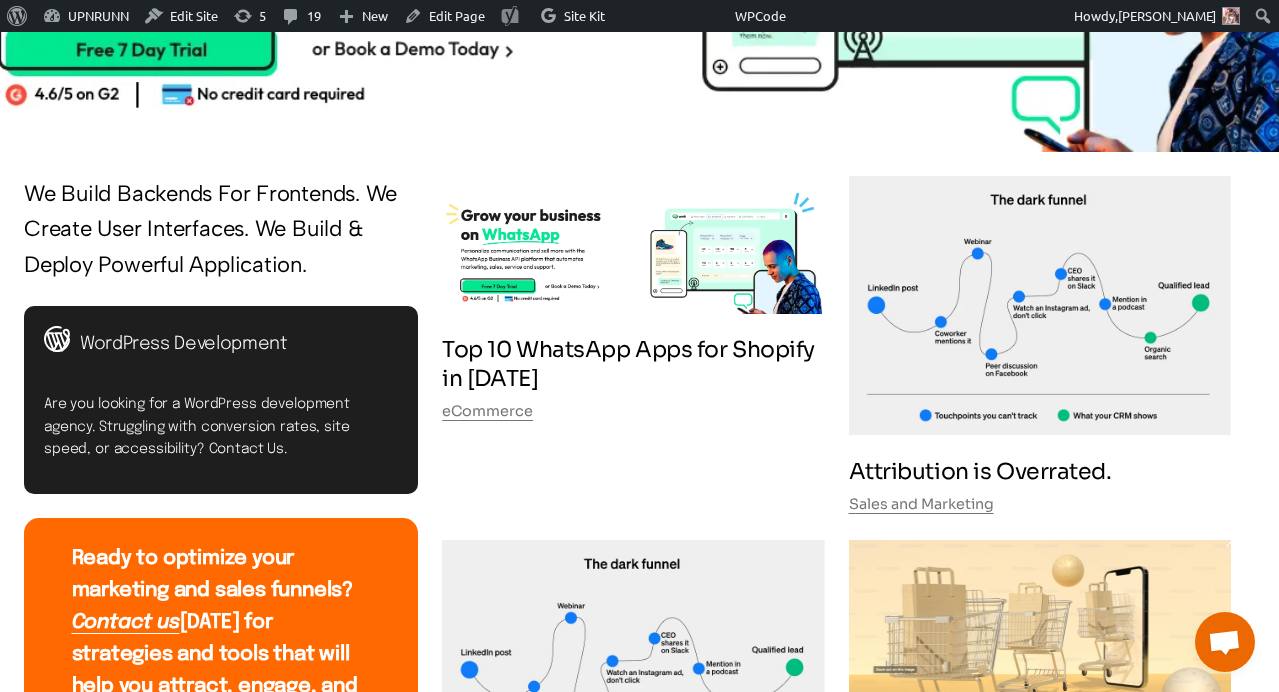 click on "Top 10 WhatsApp Apps for Shopify in [DATE]" at bounding box center (633, 364) 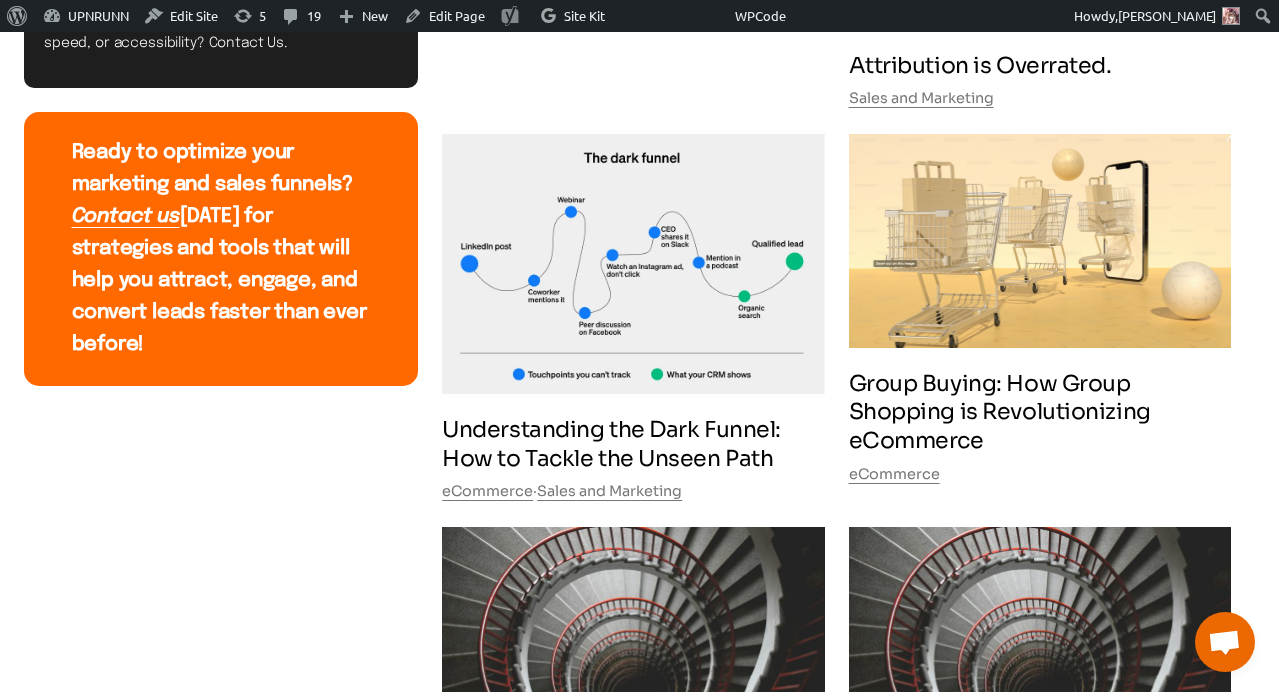 scroll, scrollTop: 918, scrollLeft: 0, axis: vertical 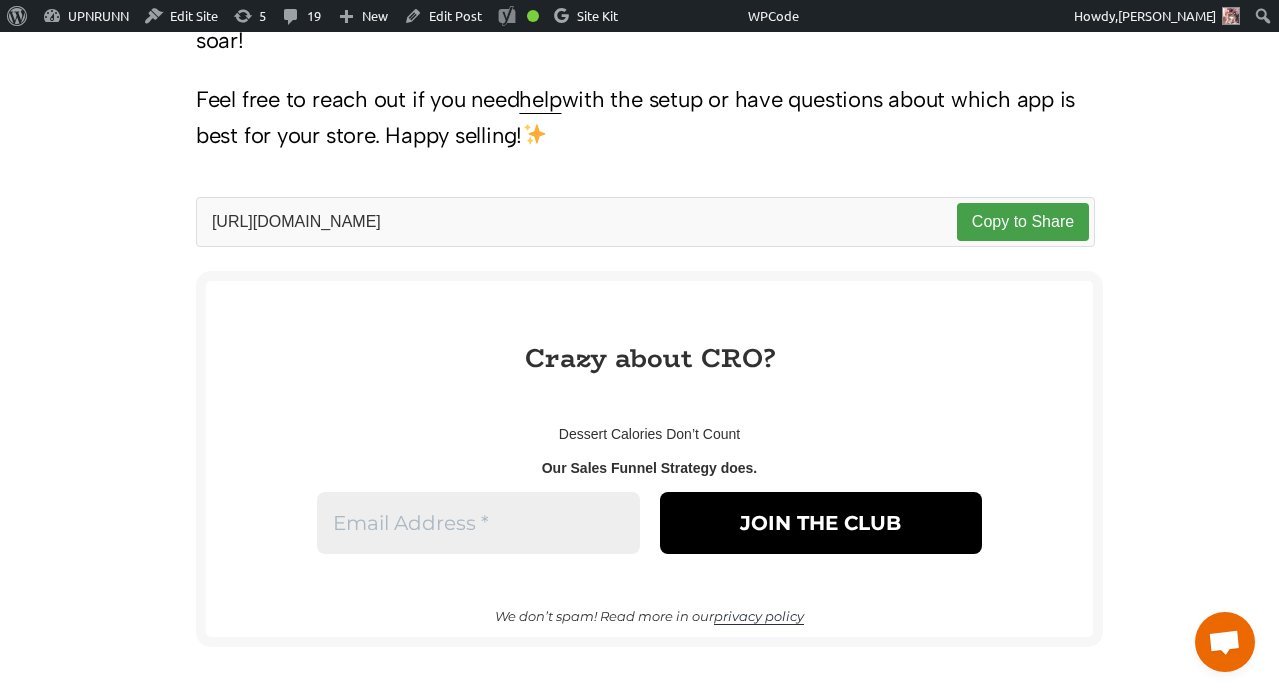 click on "Copy to Share" at bounding box center [1023, 222] 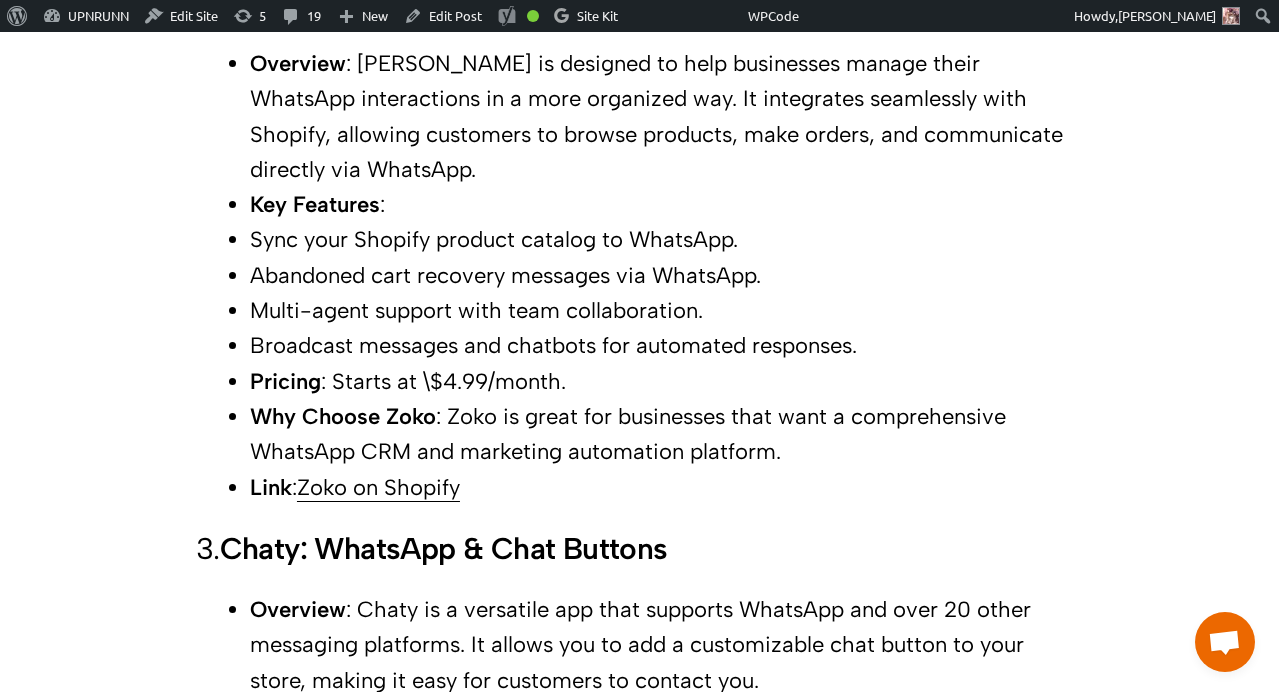 scroll, scrollTop: 2485, scrollLeft: 0, axis: vertical 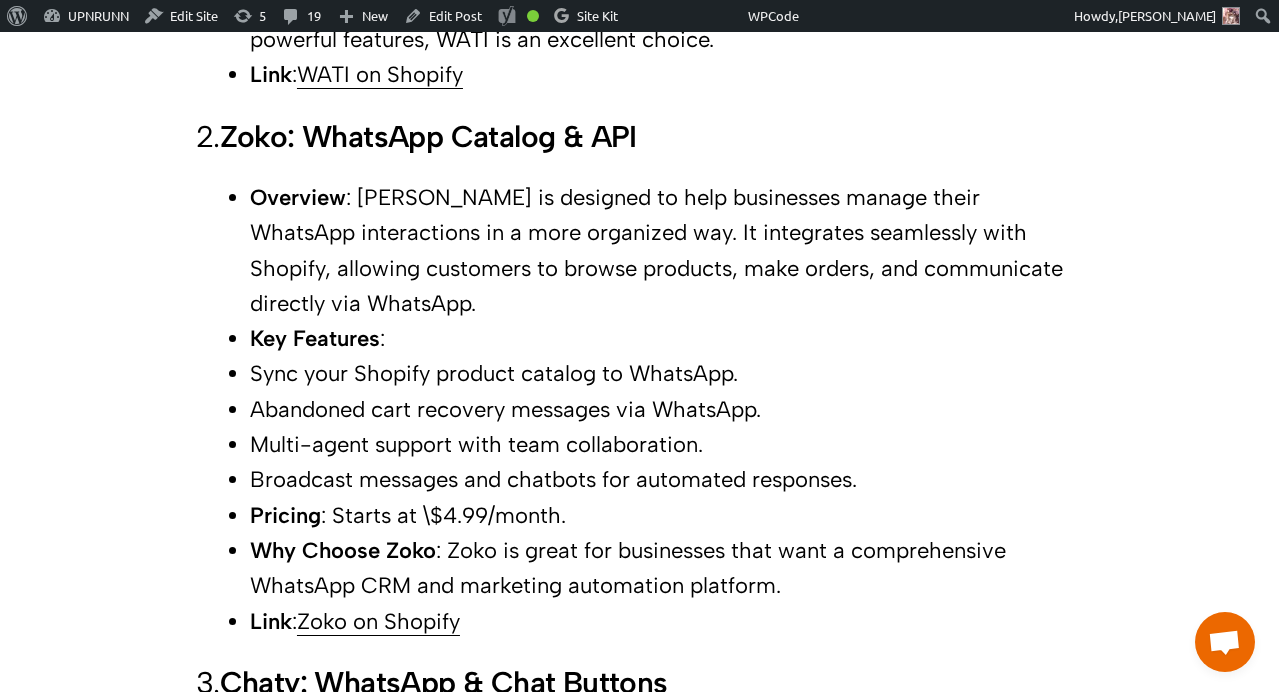 click on "Zoko: WhatsApp Catalog & API" at bounding box center (428, 136) 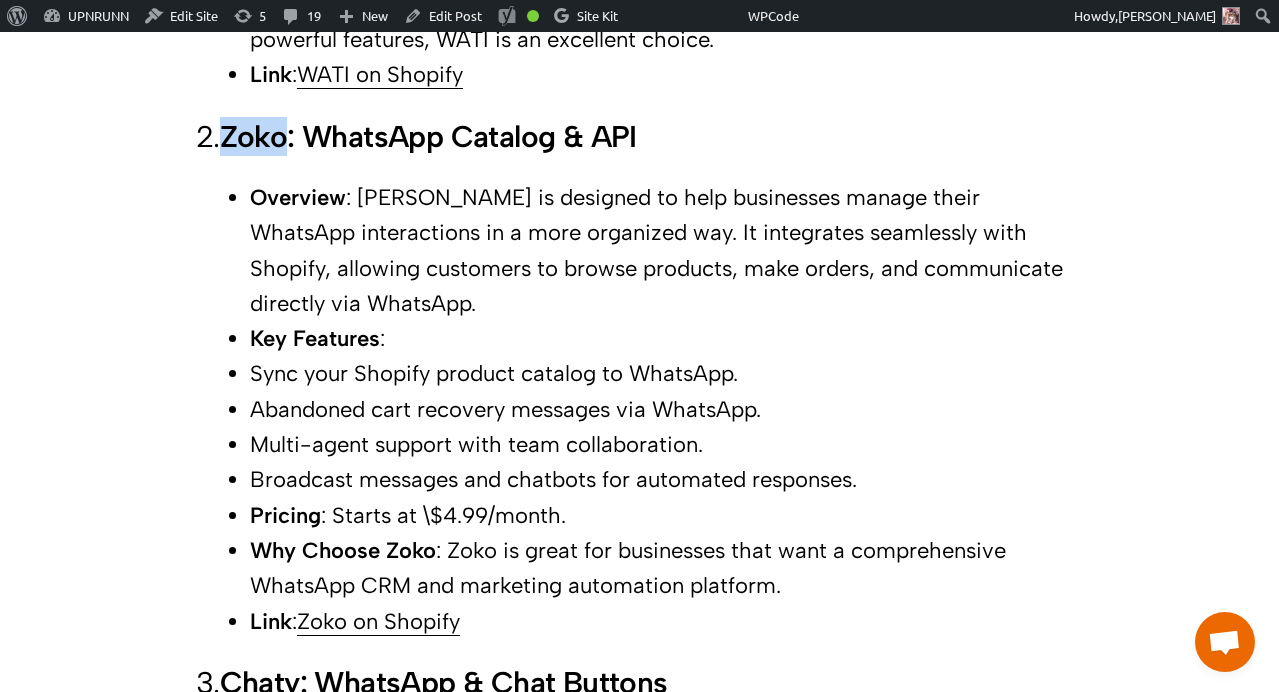 copy on "Zoko" 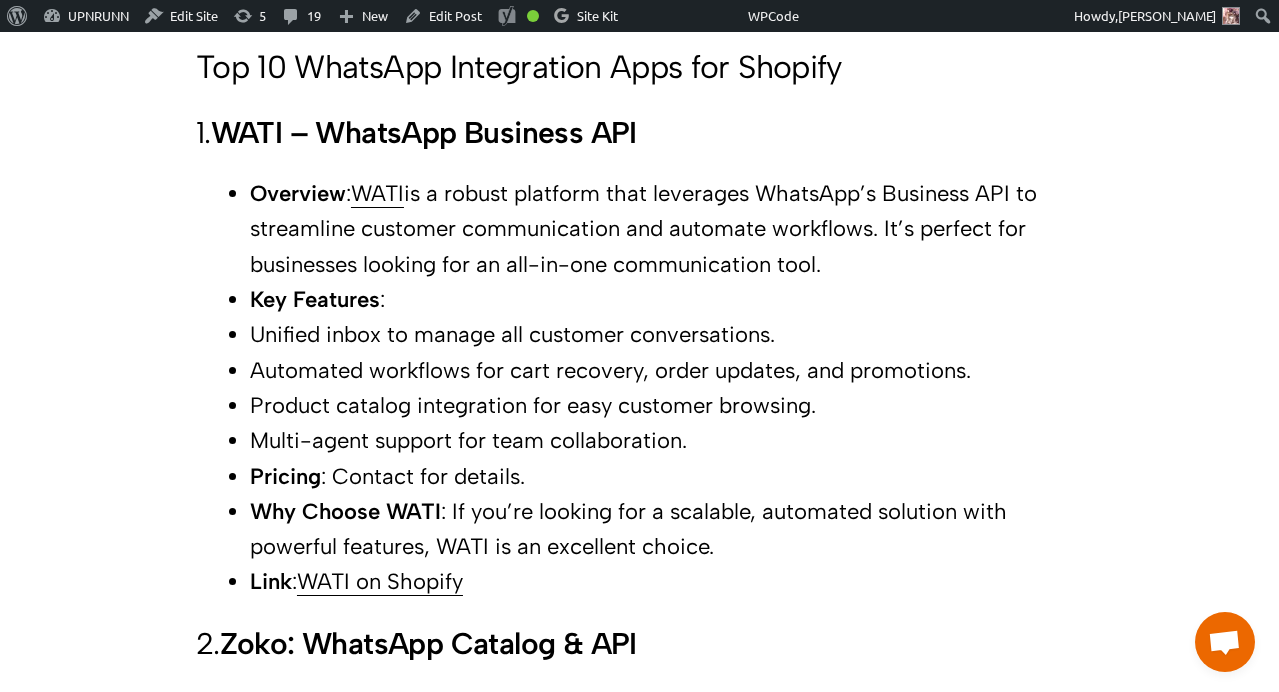 scroll, scrollTop: 1974, scrollLeft: 0, axis: vertical 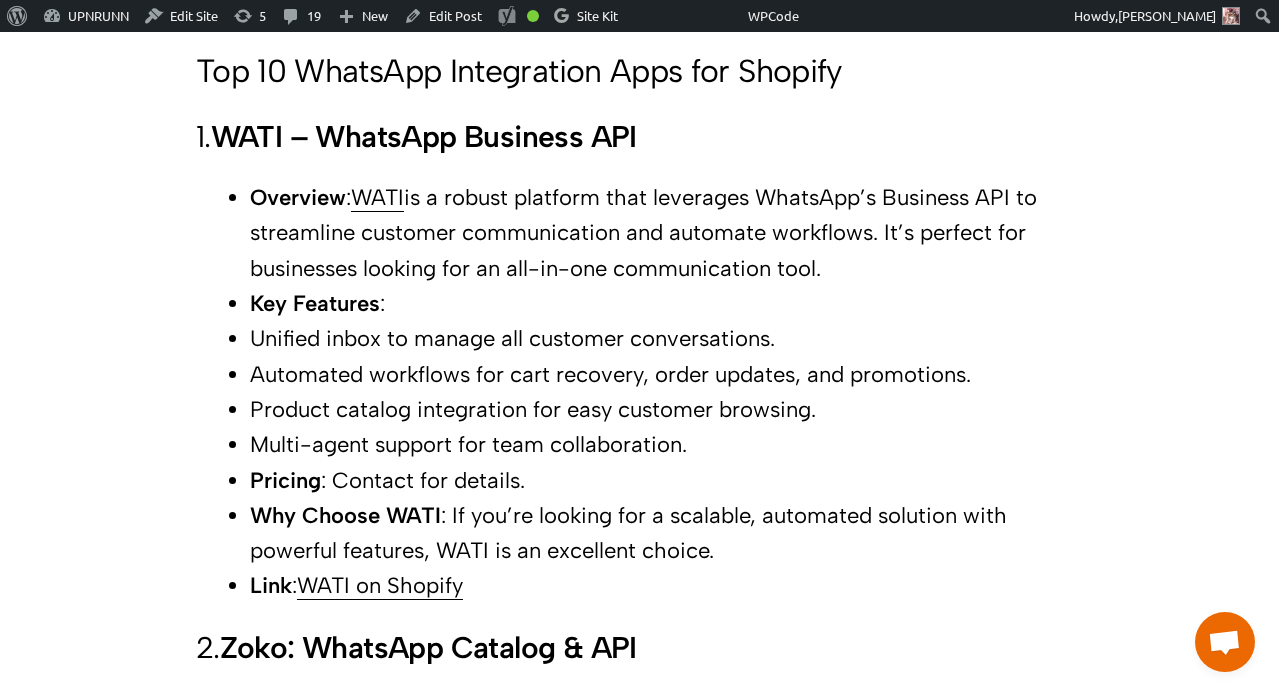 click on "WATI – WhatsApp Business API" at bounding box center [424, 136] 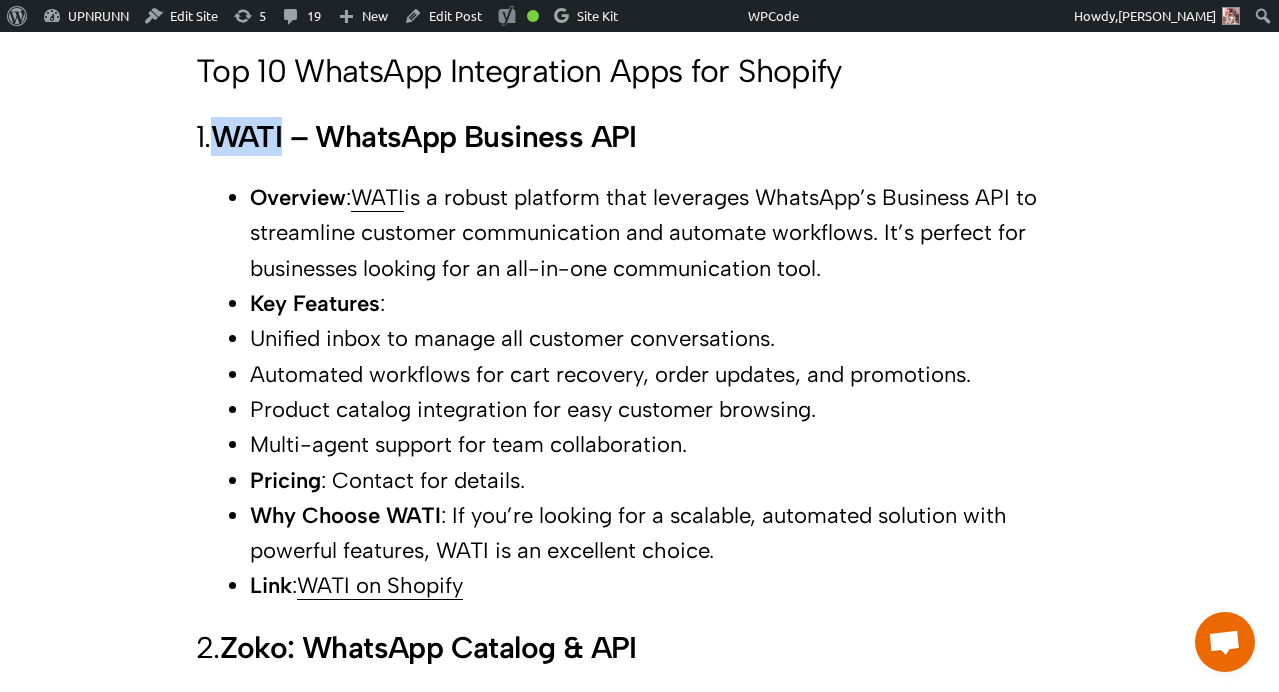 copy on "WATI" 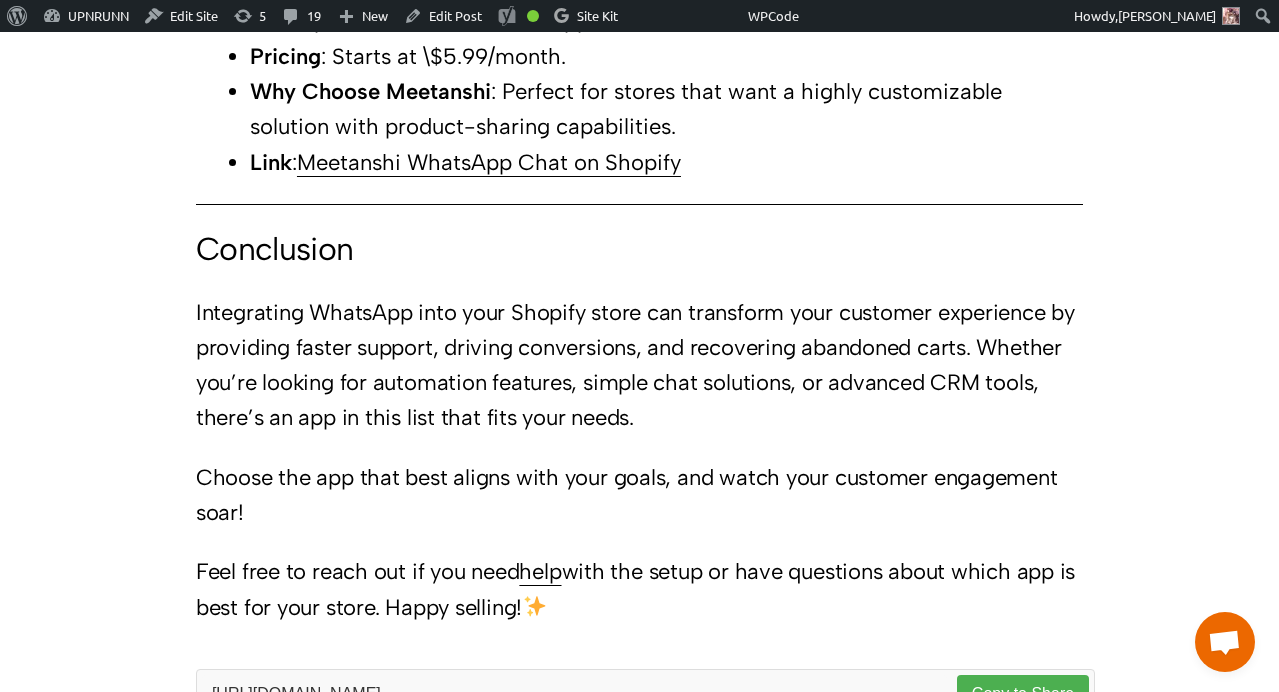 scroll, scrollTop: 6572, scrollLeft: 0, axis: vertical 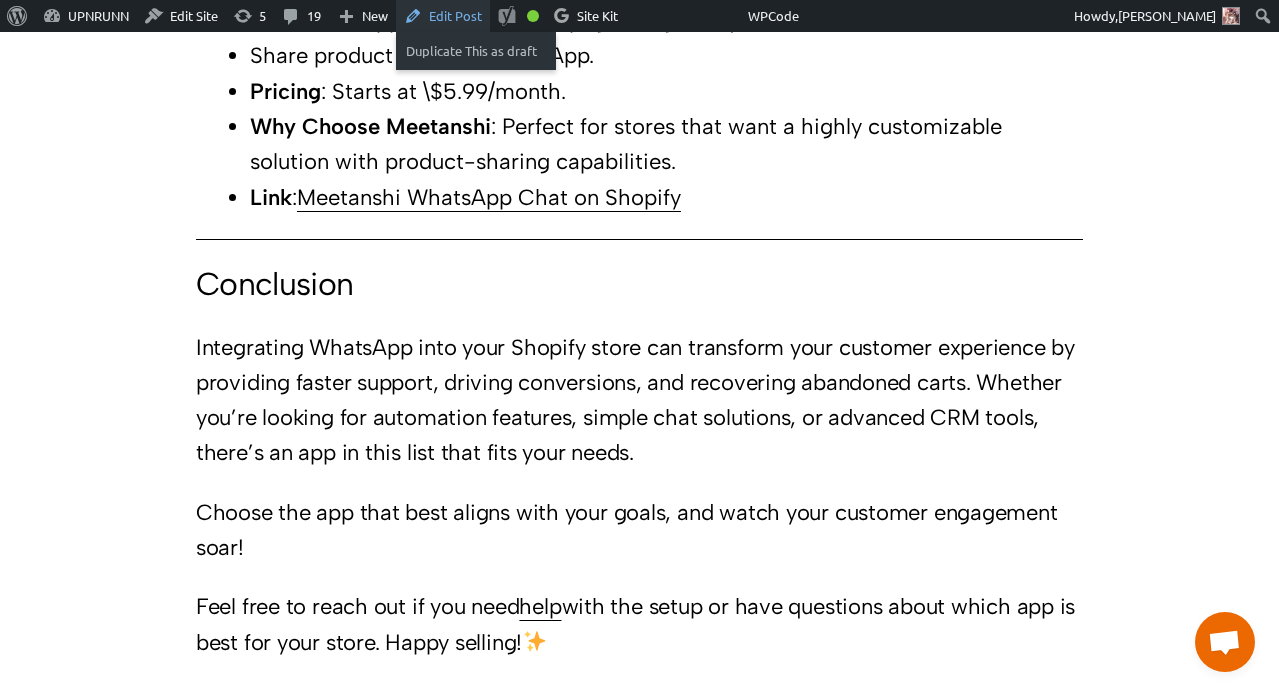 click on "Edit Post" at bounding box center [443, 16] 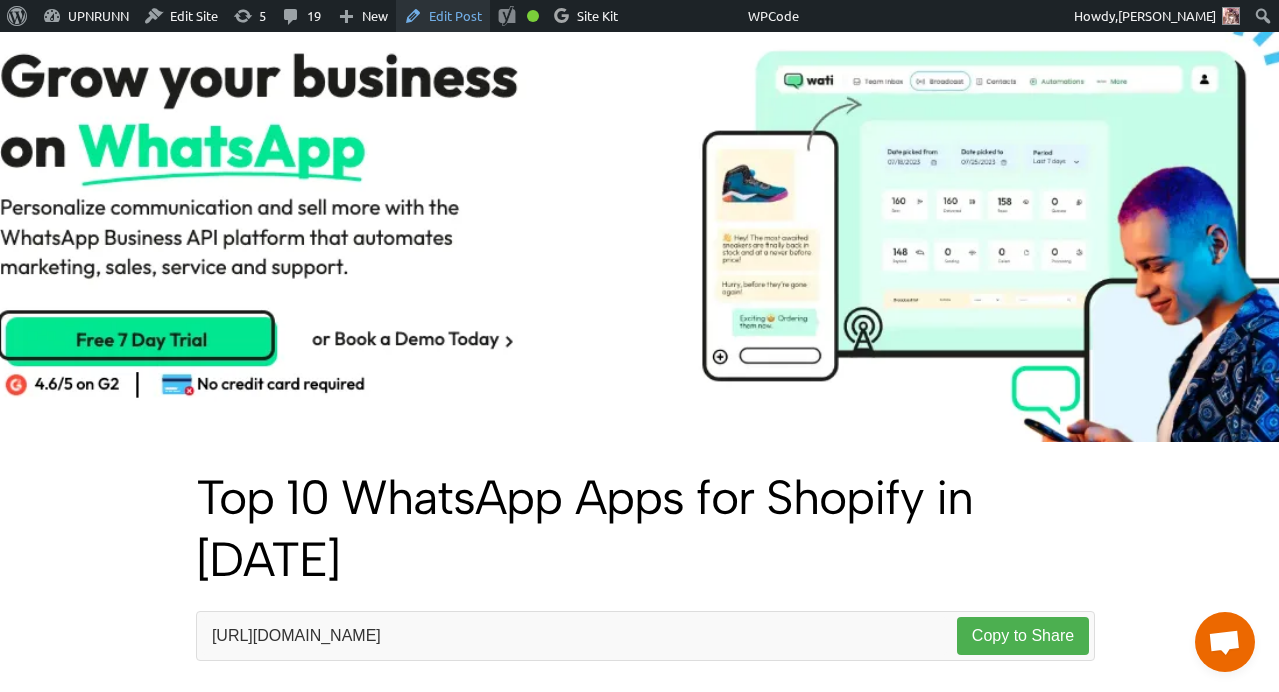 scroll, scrollTop: 100, scrollLeft: 0, axis: vertical 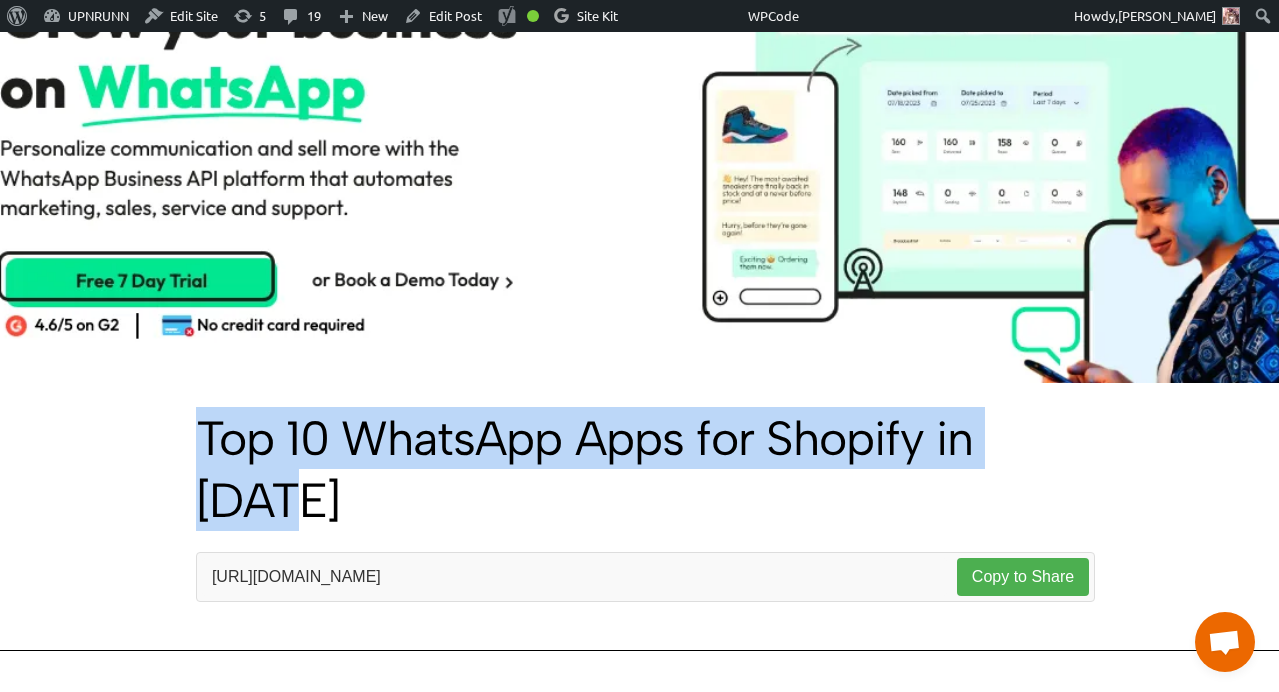 drag, startPoint x: 200, startPoint y: 431, endPoint x: 333, endPoint y: 523, distance: 161.71889 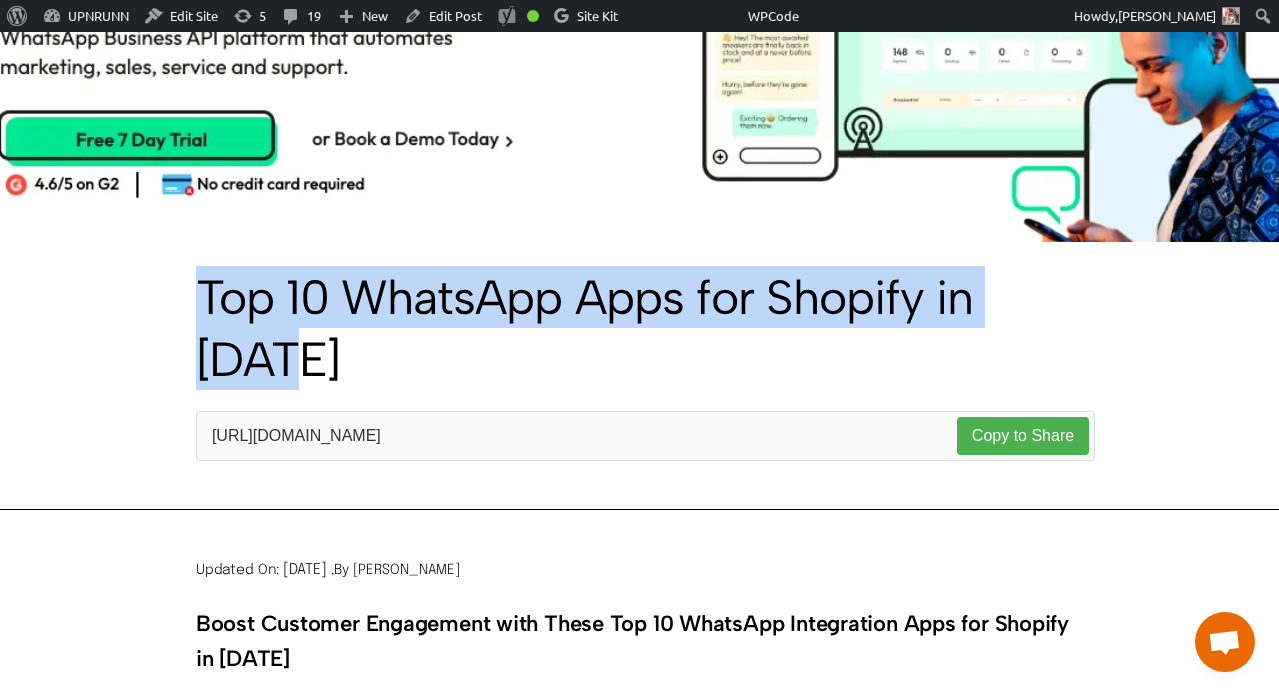 scroll, scrollTop: 384, scrollLeft: 0, axis: vertical 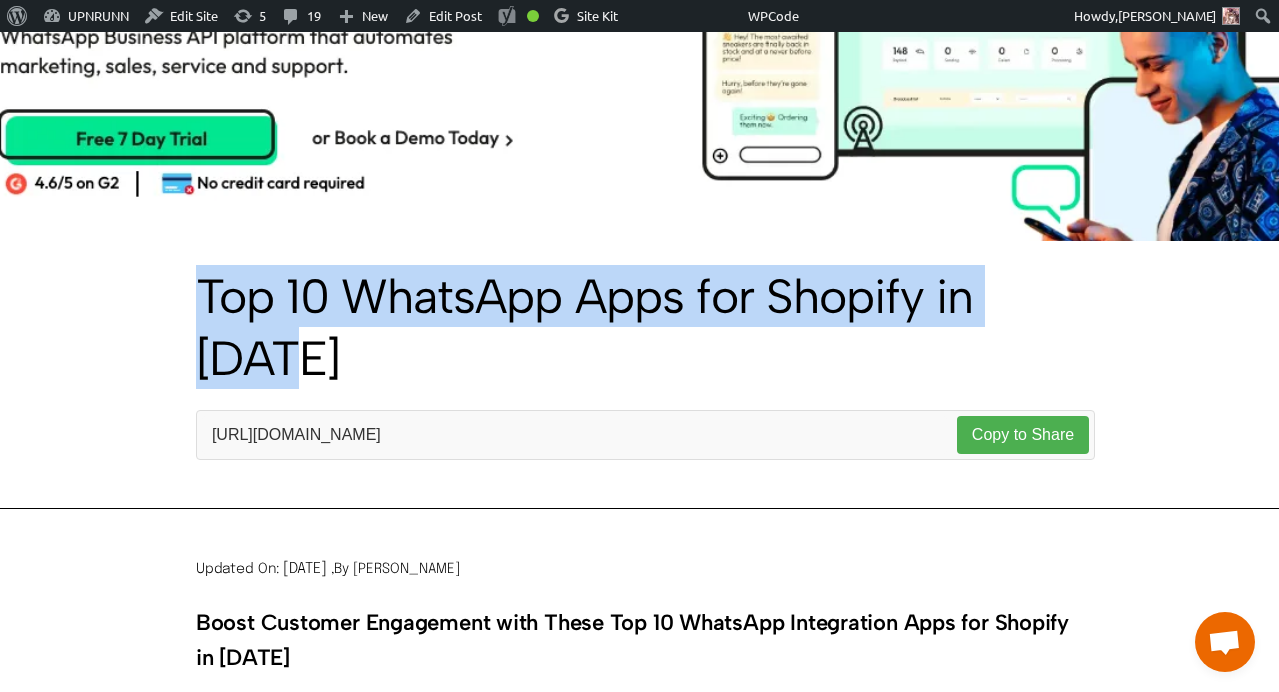 click on "Top 10 WhatsApp Apps for Shopify in [DATE]" at bounding box center [639, 327] 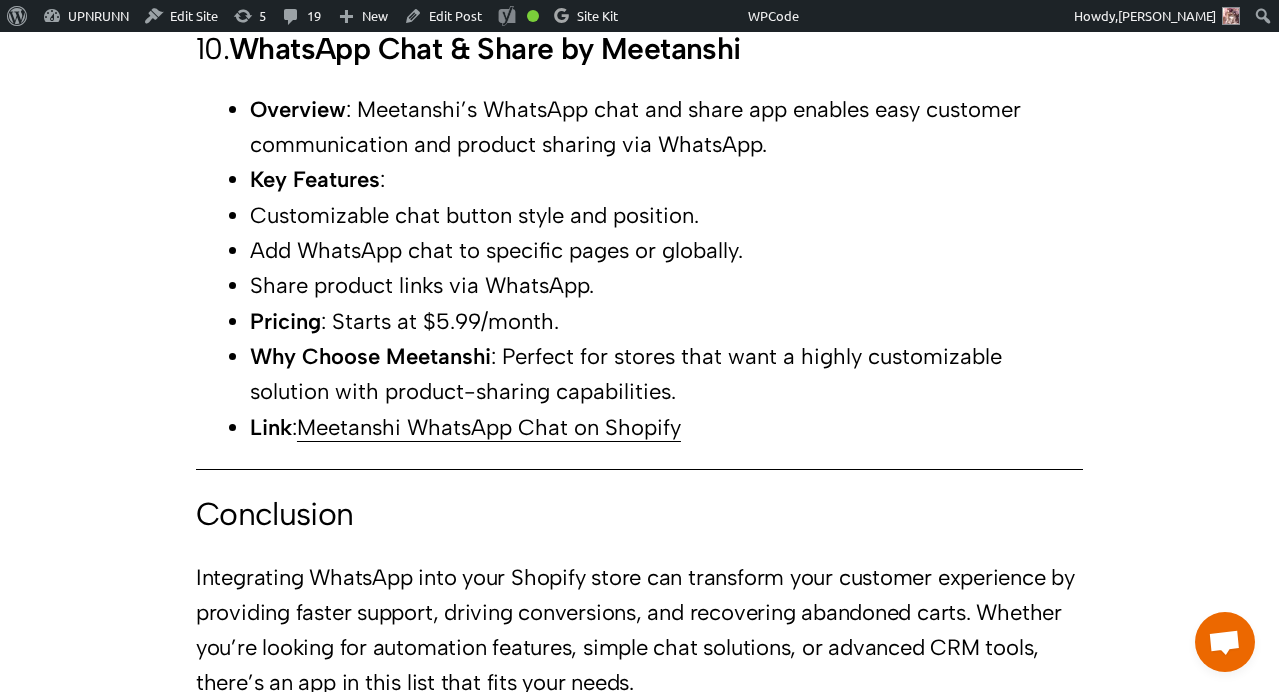 scroll, scrollTop: 6337, scrollLeft: 0, axis: vertical 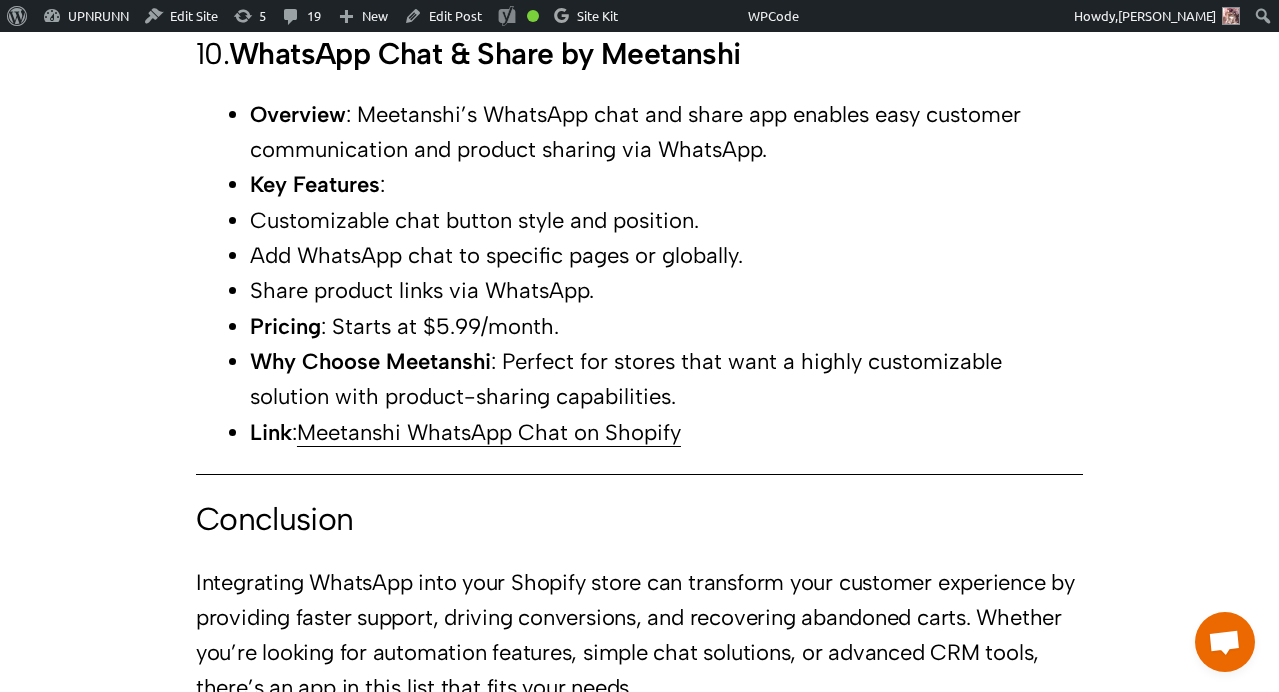 click on "Customizable chat button style and position." at bounding box center (666, 220) 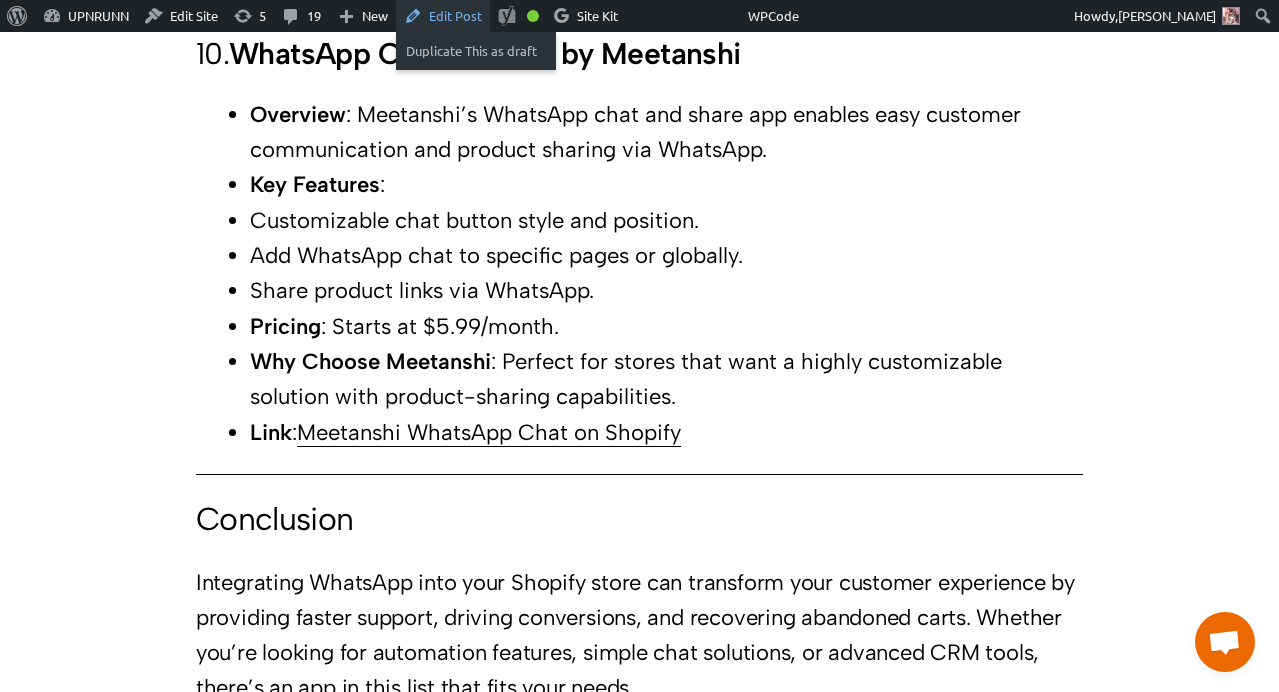 click on "Edit Post" at bounding box center (443, 16) 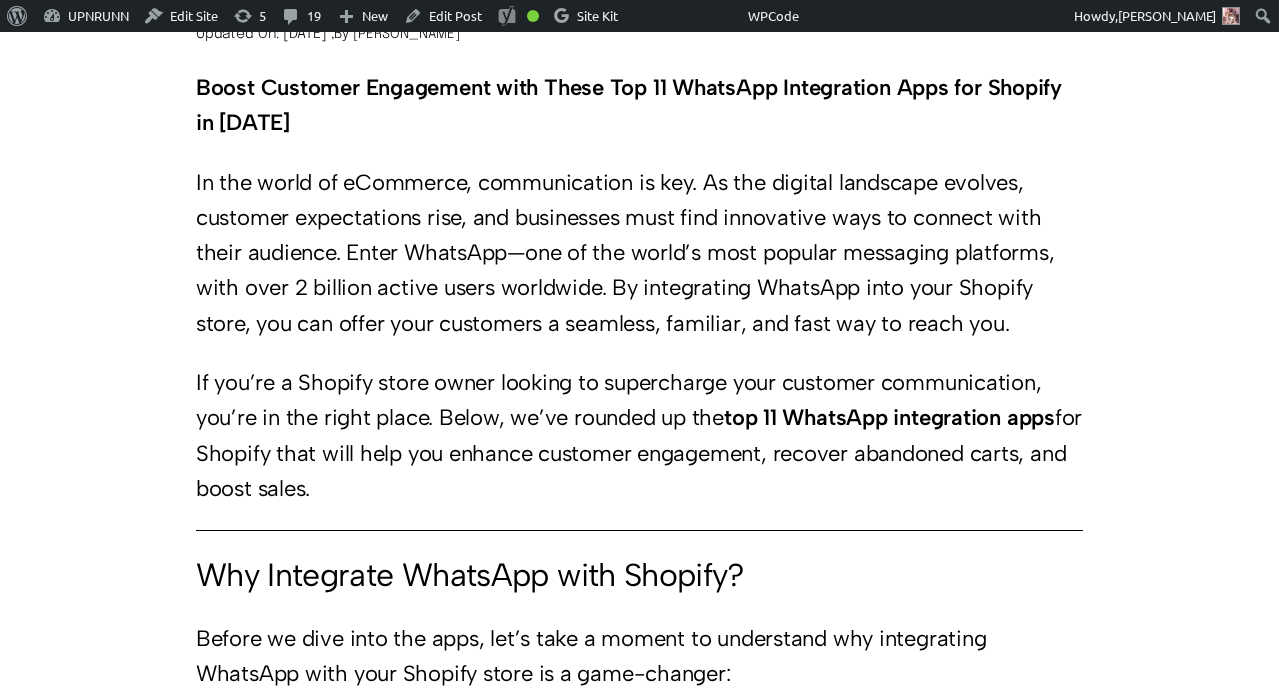 scroll, scrollTop: 3022, scrollLeft: 0, axis: vertical 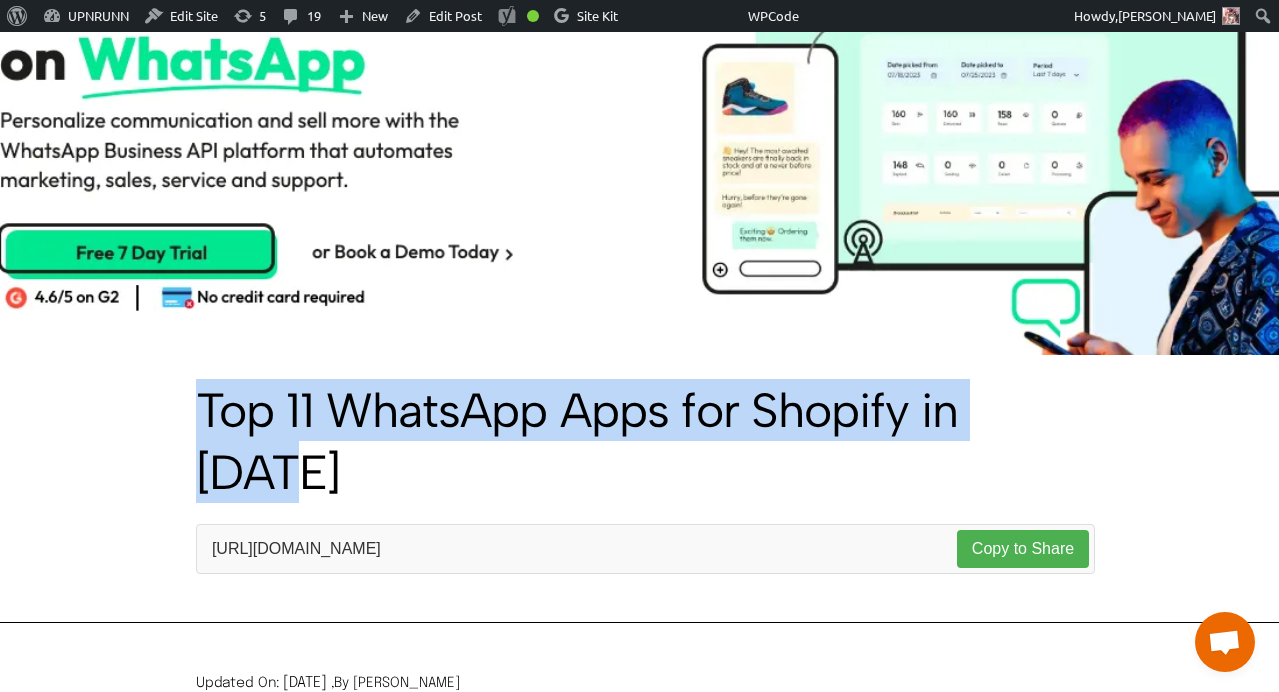 drag, startPoint x: 204, startPoint y: 401, endPoint x: 349, endPoint y: 463, distance: 157.69908 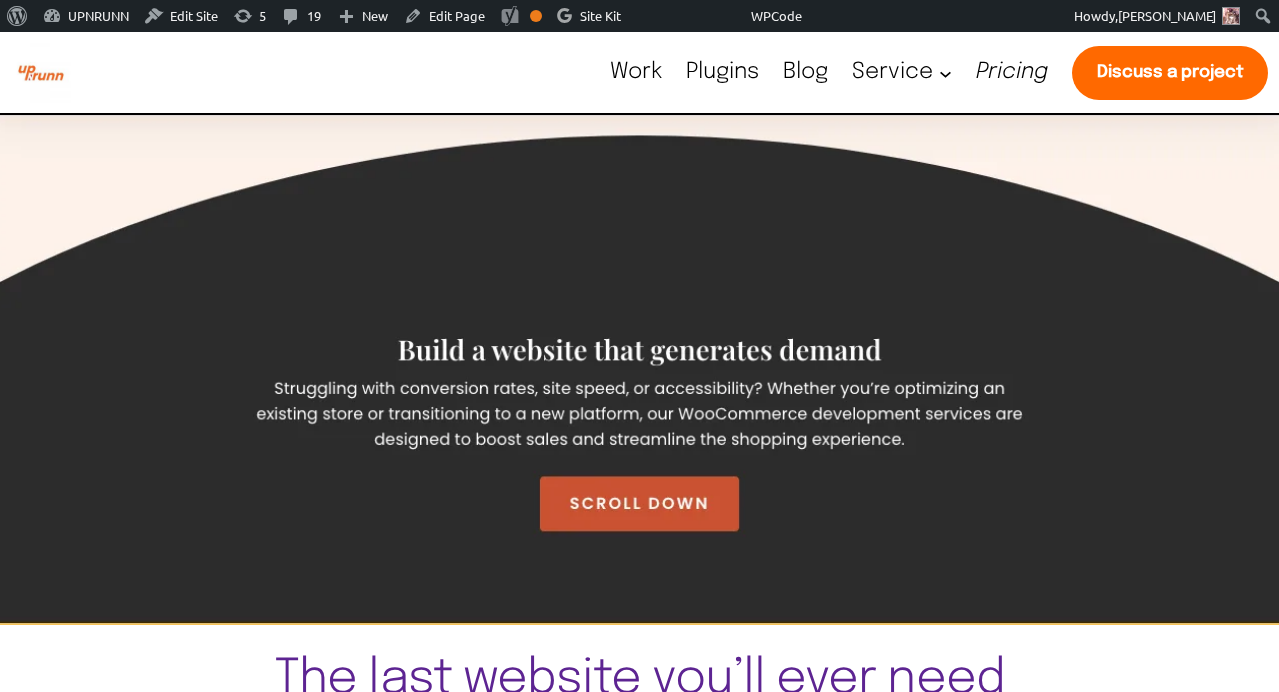 scroll, scrollTop: 0, scrollLeft: 0, axis: both 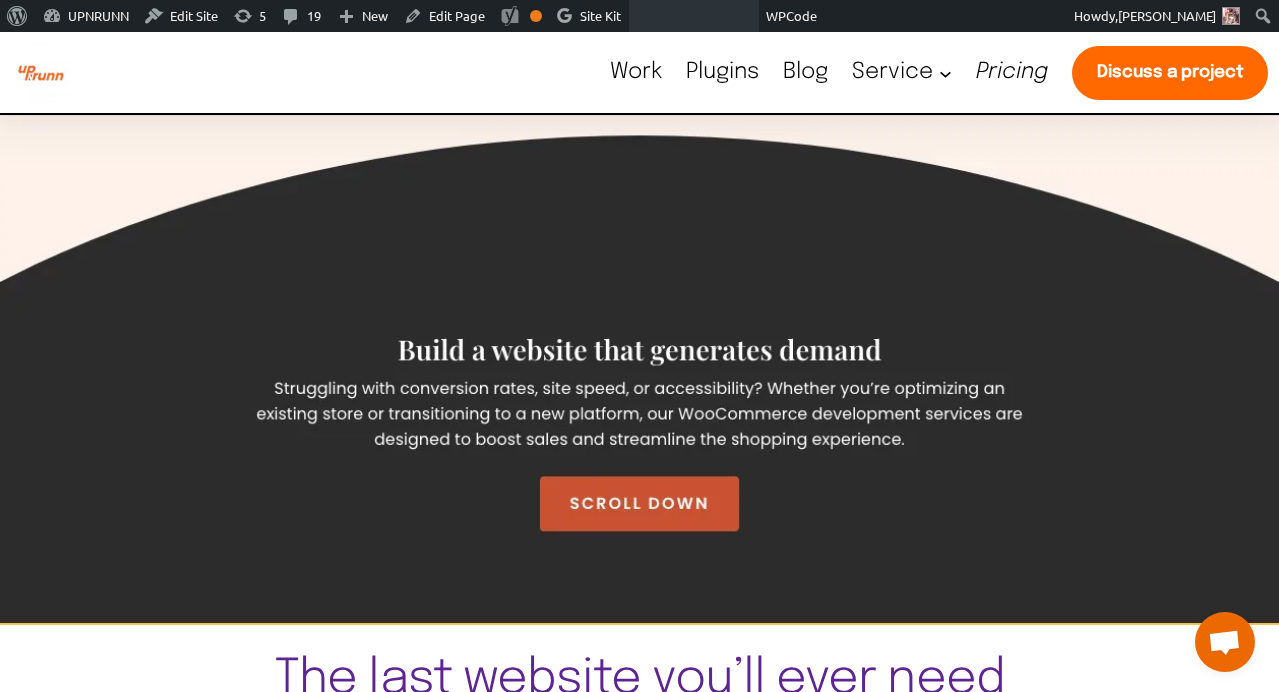 click at bounding box center (695, 16) 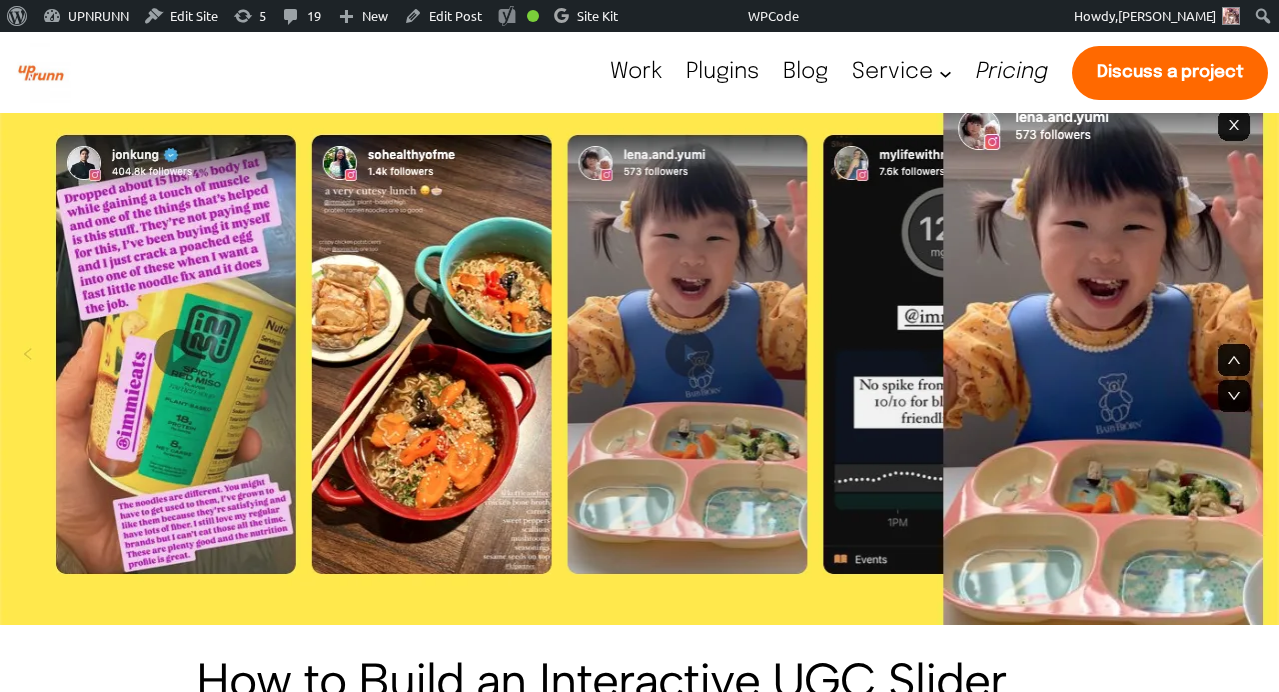 scroll, scrollTop: 356, scrollLeft: 0, axis: vertical 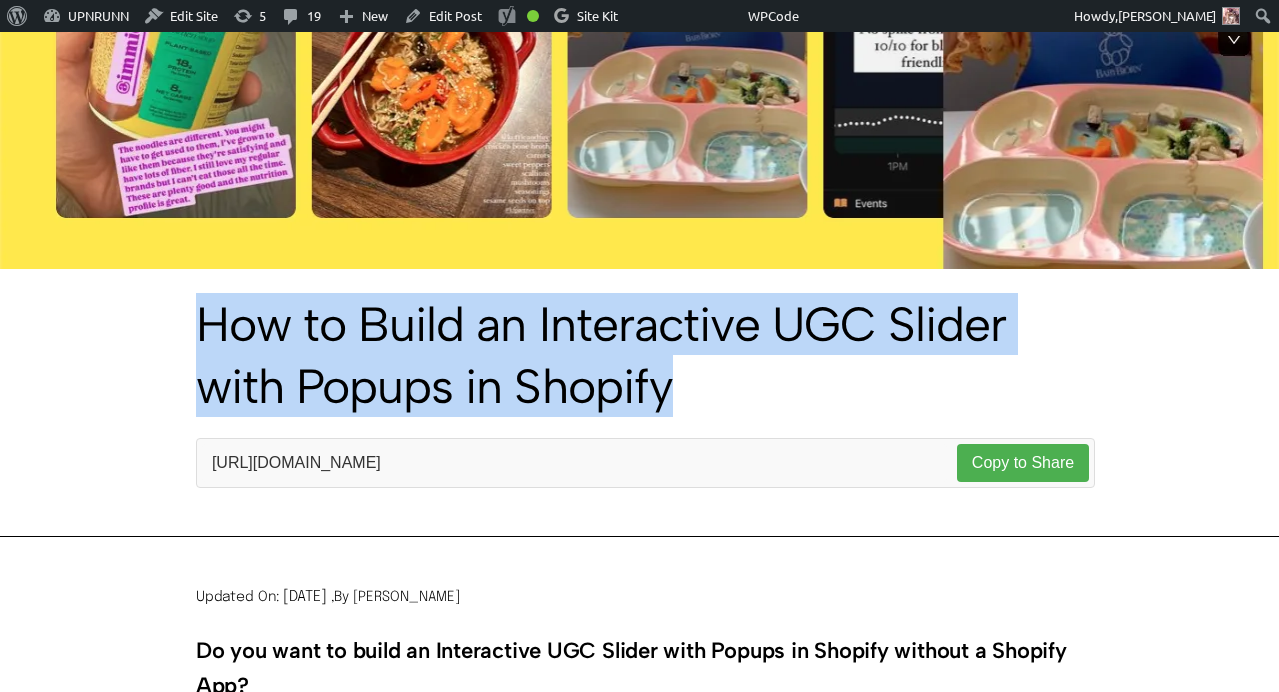 click on "How to Build an Interactive UGC Slider with Popups in Shopify" at bounding box center [639, 355] 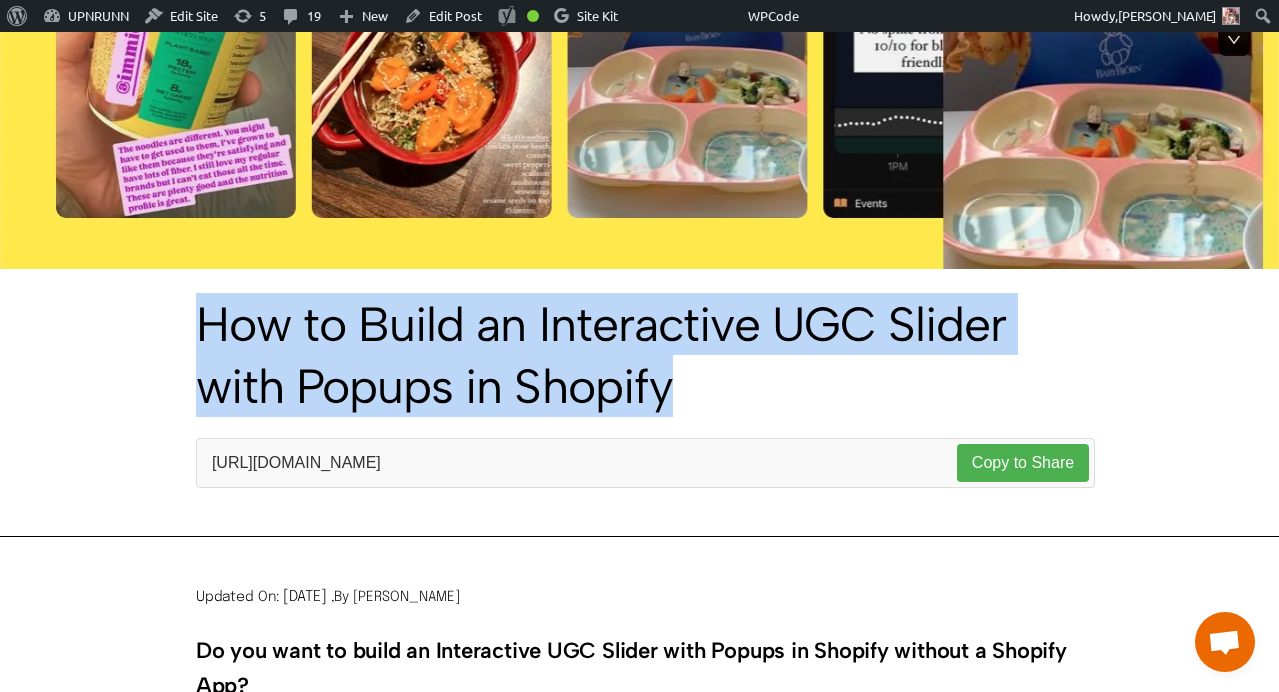 click on "How to Build an Interactive UGC Slider with Popups in Shopify" at bounding box center [639, 355] 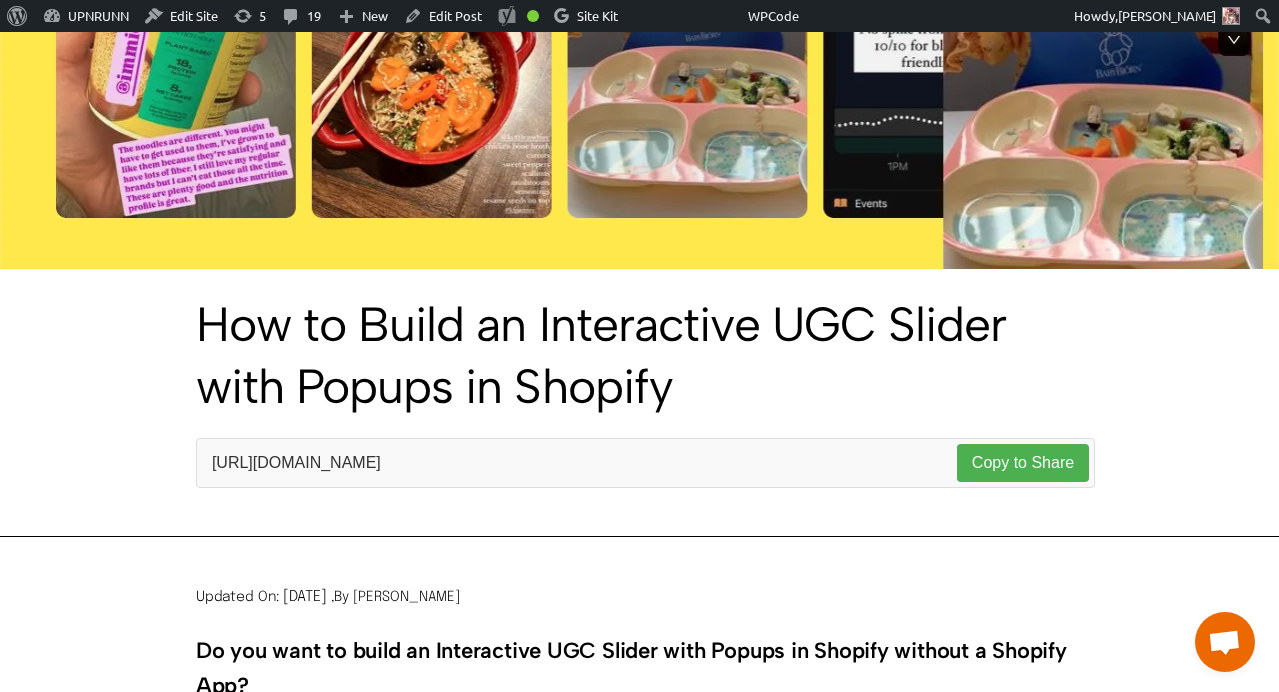 click on "How to Build an Interactive UGC Slider with Popups in Shopify" at bounding box center [639, 355] 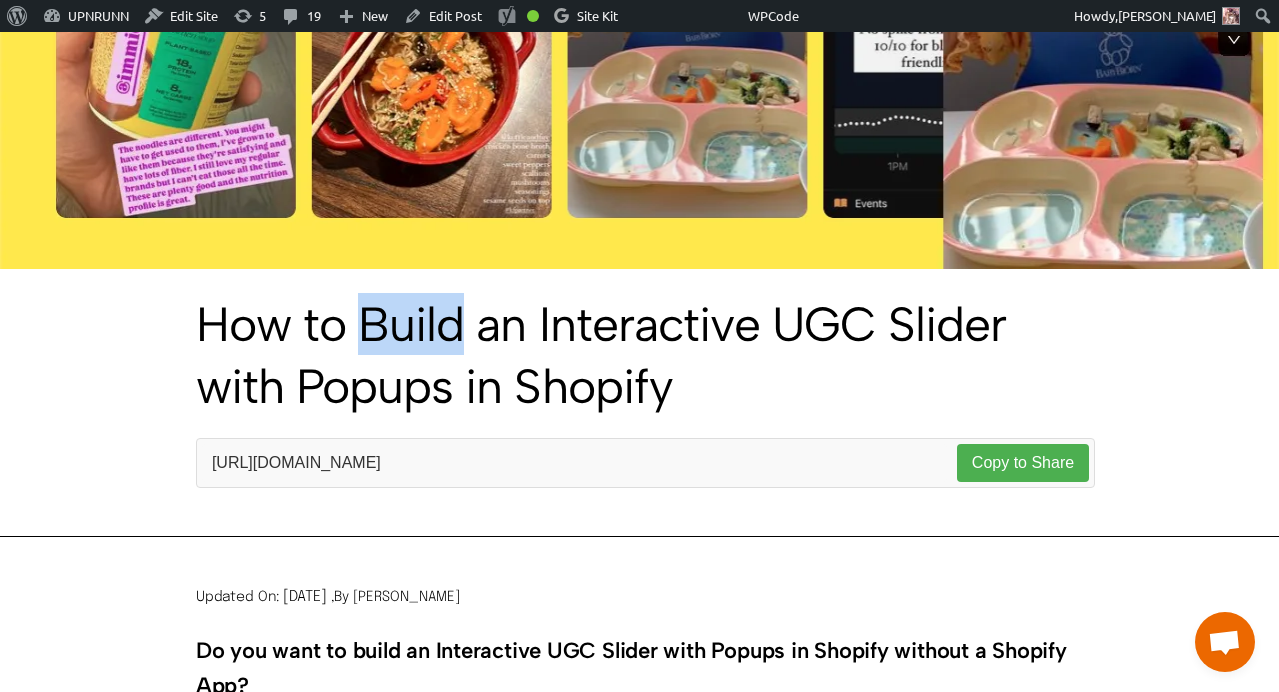 click on "How to Build an Interactive UGC Slider with Popups in Shopify" at bounding box center [639, 355] 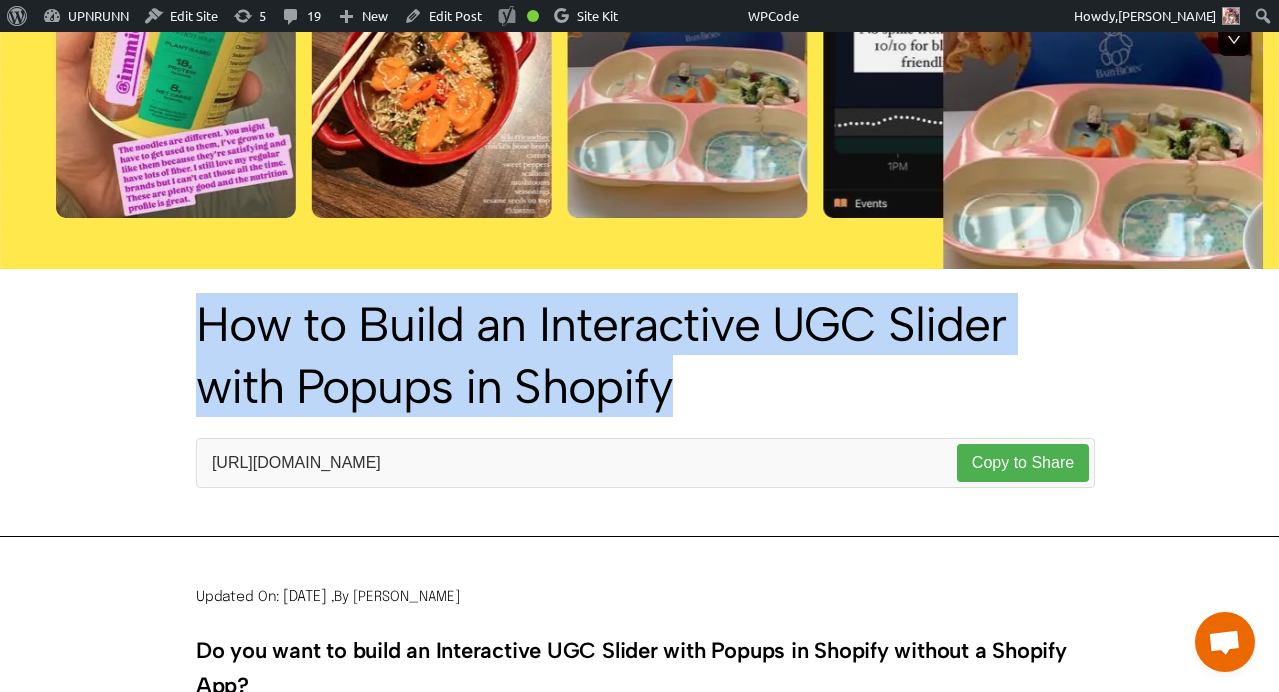 drag, startPoint x: 198, startPoint y: 312, endPoint x: 717, endPoint y: 418, distance: 529.71405 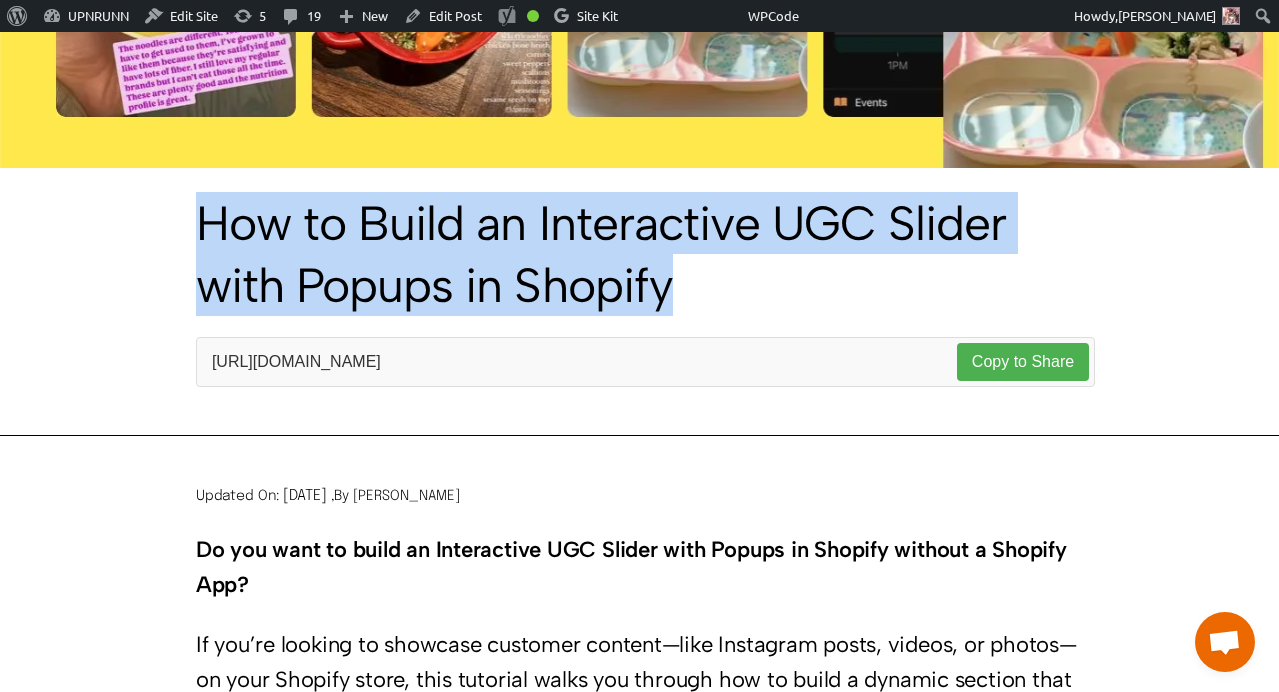 scroll, scrollTop: 832, scrollLeft: 0, axis: vertical 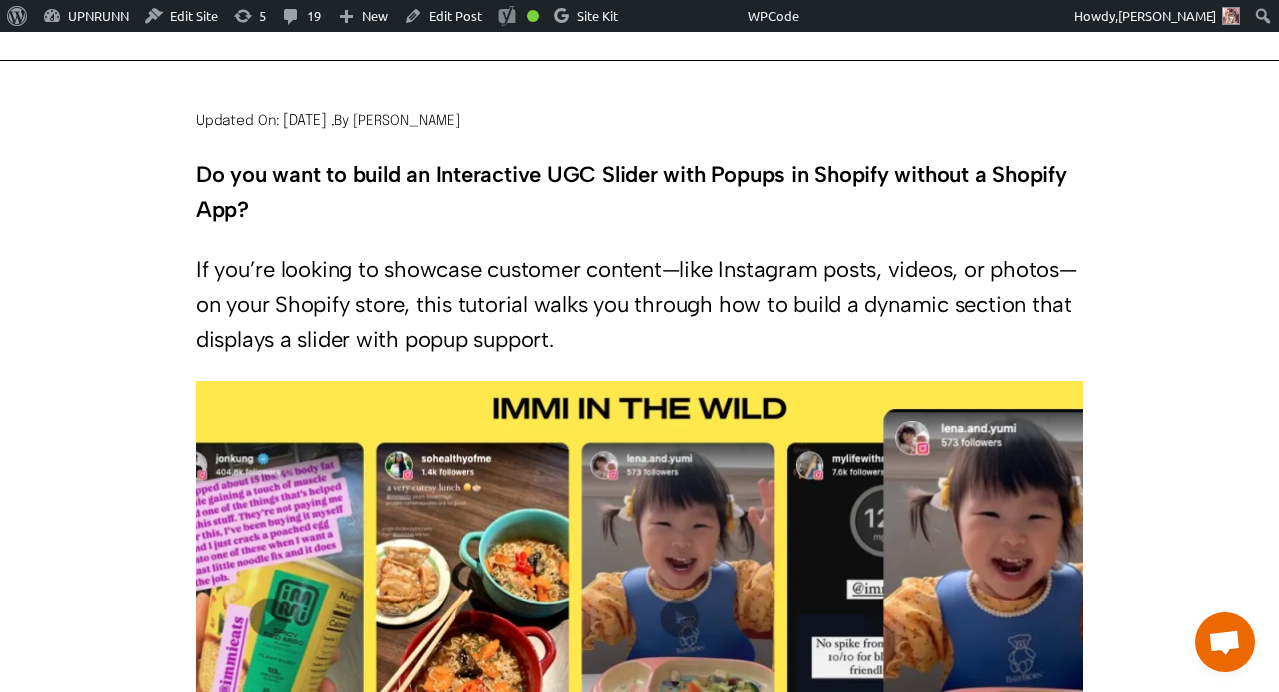 click on "Do you want to build an Interactive UGC Slider with Popups in Shopify without a Shopify App?
If you’re looking to showcase customer content—like Instagram posts, videos, or photos—on your Shopify store, this tutorial walks you through how to build a dynamic section that displays a slider with popup support.
We’ll cover:
Adding support for videos, image URLs, and Instagram embeds
Using a Swiper slider
Opening media in a popup with next/previous navigation
Step 1: Section Overview
We are building a section called  IMMI in the Wild  that loops through user-generated content (UGC). Each block can be one of the following:
Instagram embed (iframe)
Self-hosted video (video tag)
Direct image URL
Or fallback thumbnail
Each slide opens in a popup when clicked.
Step 2: Define the Section Schema
In your Shopify theme, create a new section file like this:
sections/immi-in-the-wild.liquid" at bounding box center (639, 3766) 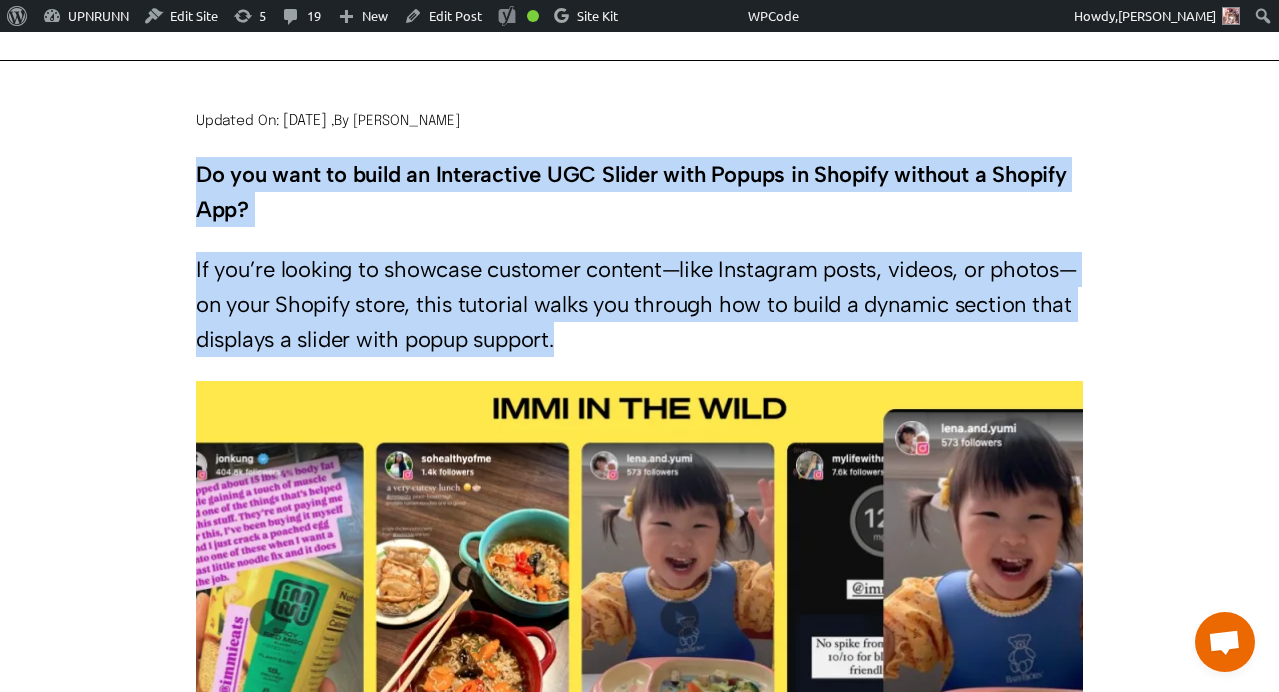 drag, startPoint x: 196, startPoint y: 175, endPoint x: 694, endPoint y: 354, distance: 529.1928 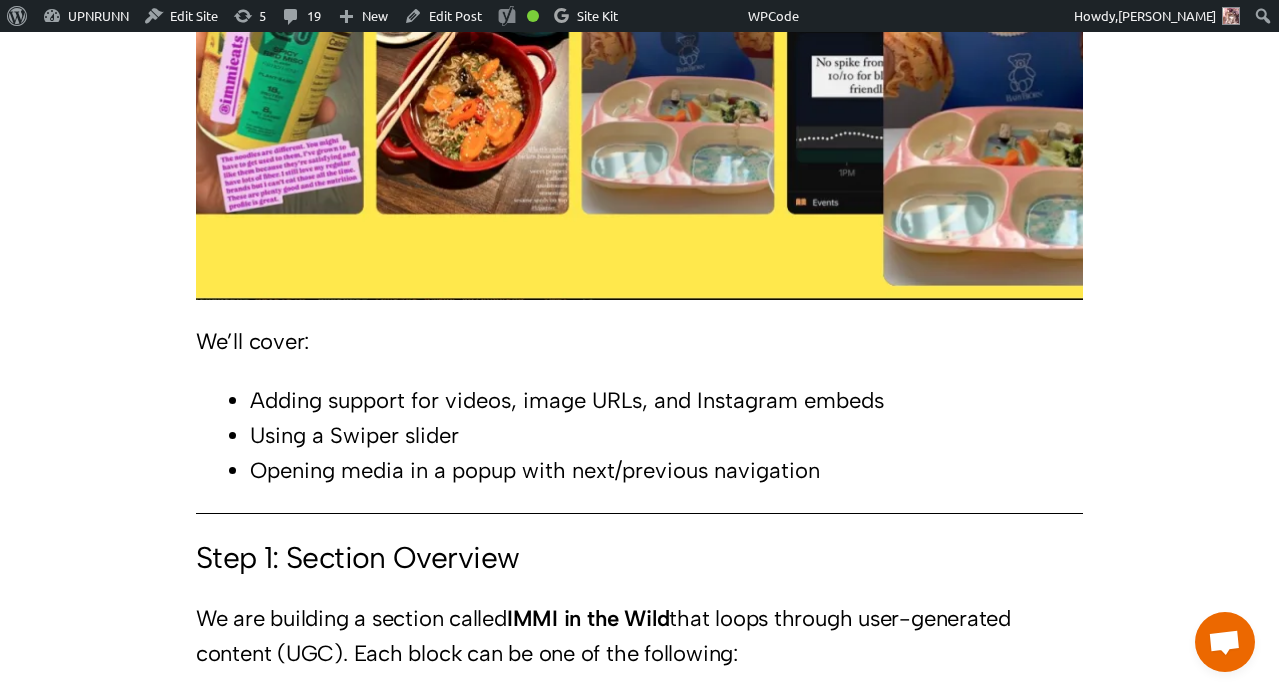 scroll, scrollTop: 1541, scrollLeft: 0, axis: vertical 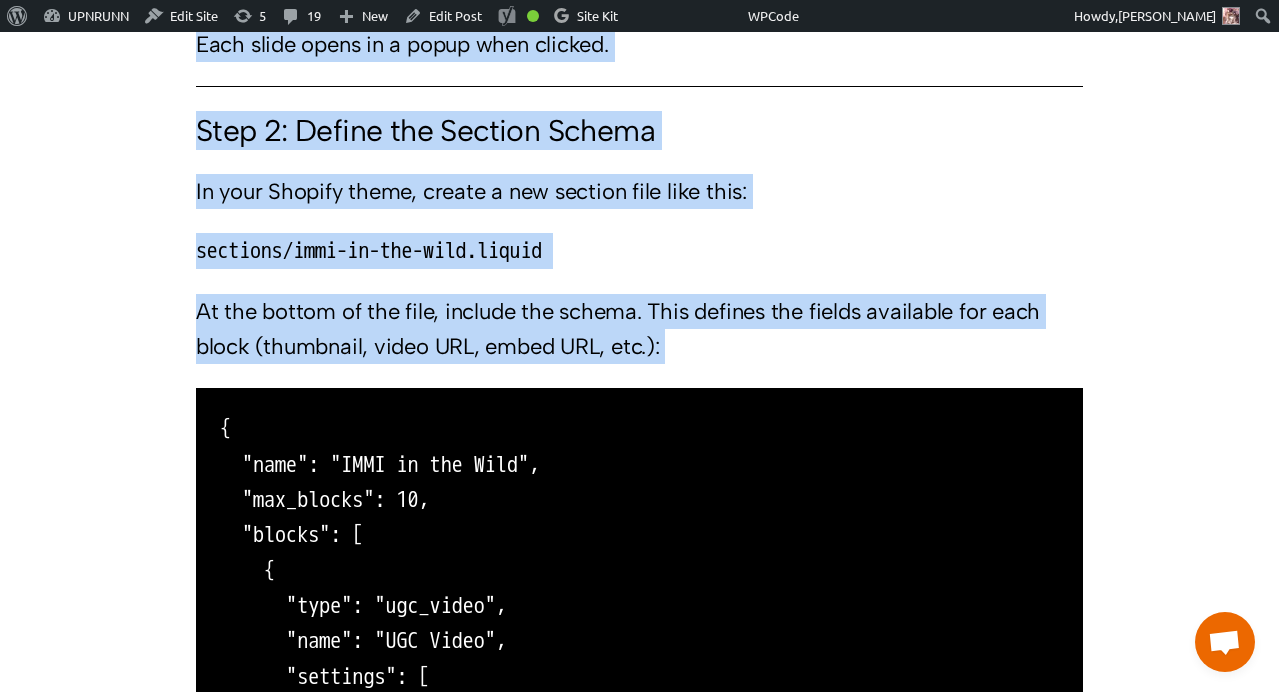 drag, startPoint x: 195, startPoint y: 214, endPoint x: 559, endPoint y: 394, distance: 406.07388 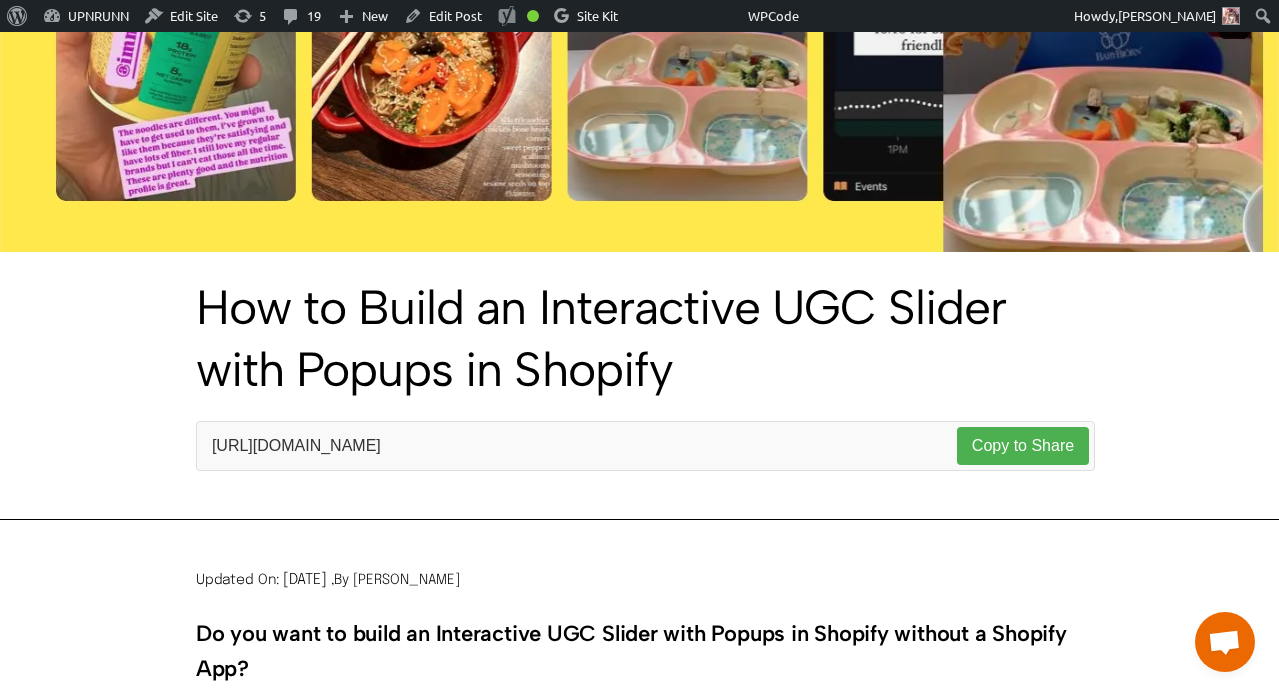 scroll, scrollTop: 417, scrollLeft: 0, axis: vertical 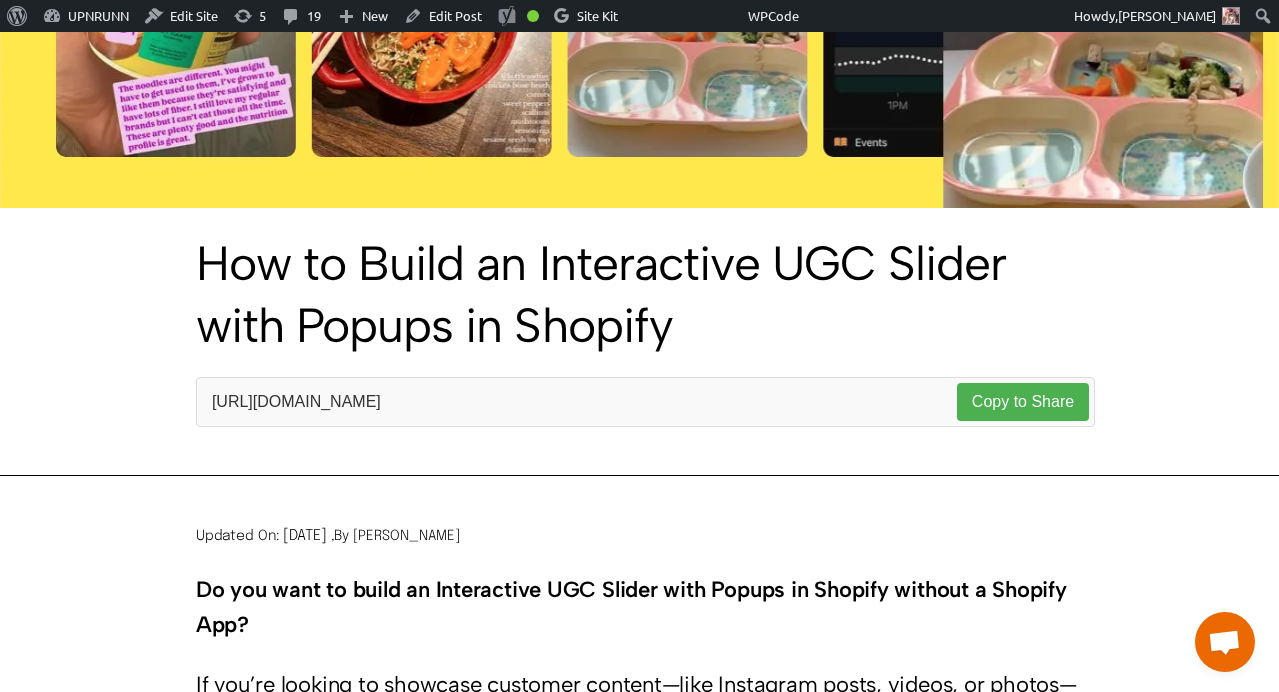 click on "How to Build an Interactive UGC Slider with Popups in Shopify
https://upnrunn.com/Ne Copy to Share" at bounding box center (639, 341) 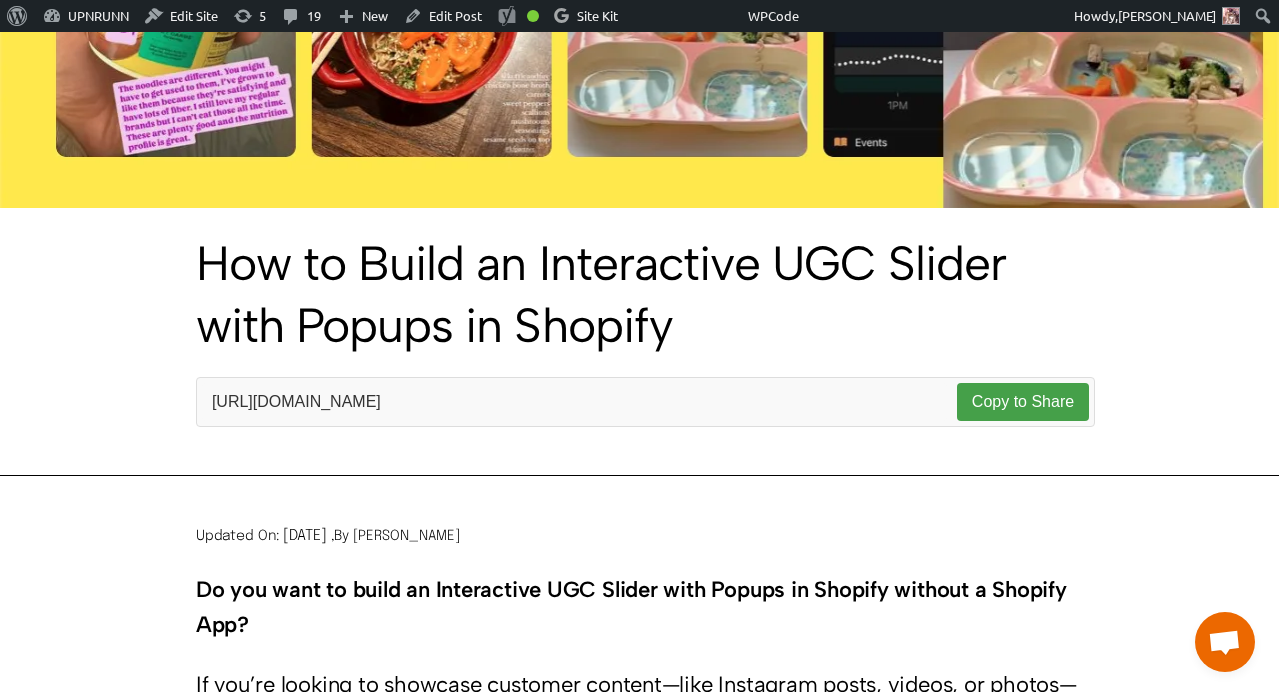 click on "Copy to Share" at bounding box center [1023, 402] 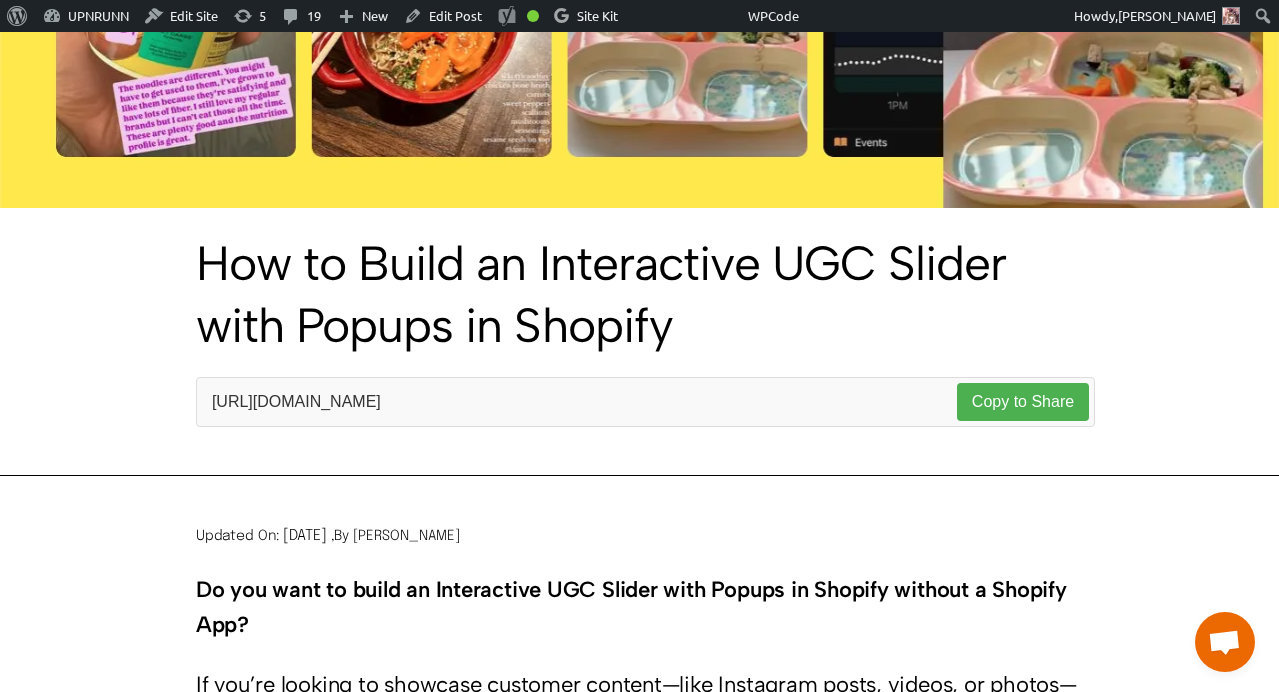 click on "How to Build an Interactive UGC Slider with Popups in Shopify" at bounding box center [639, 294] 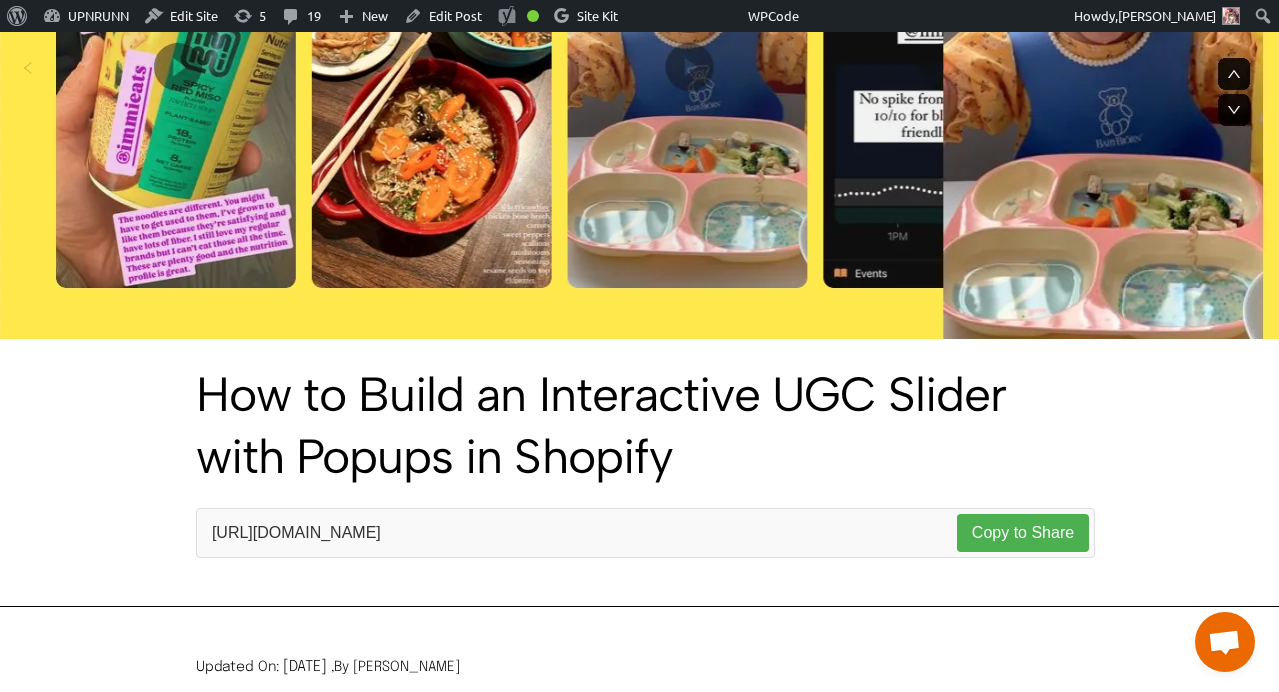 scroll, scrollTop: 330, scrollLeft: 0, axis: vertical 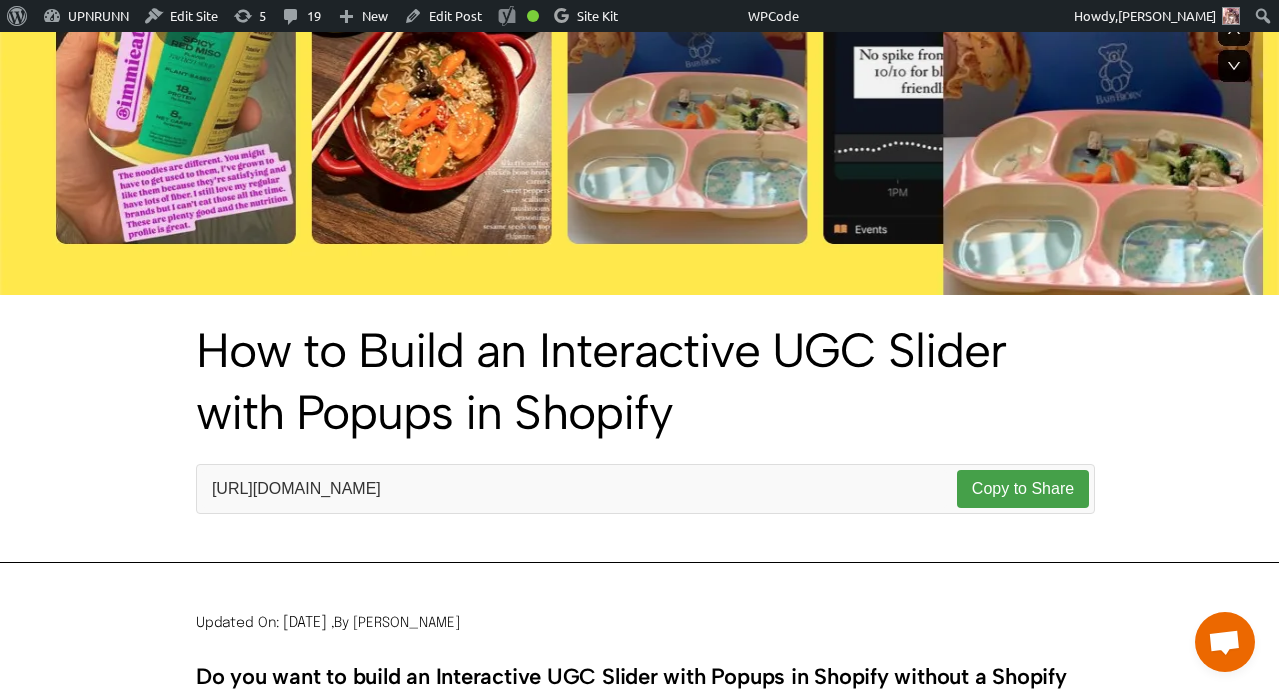 click on "Copy to Share" at bounding box center [1023, 489] 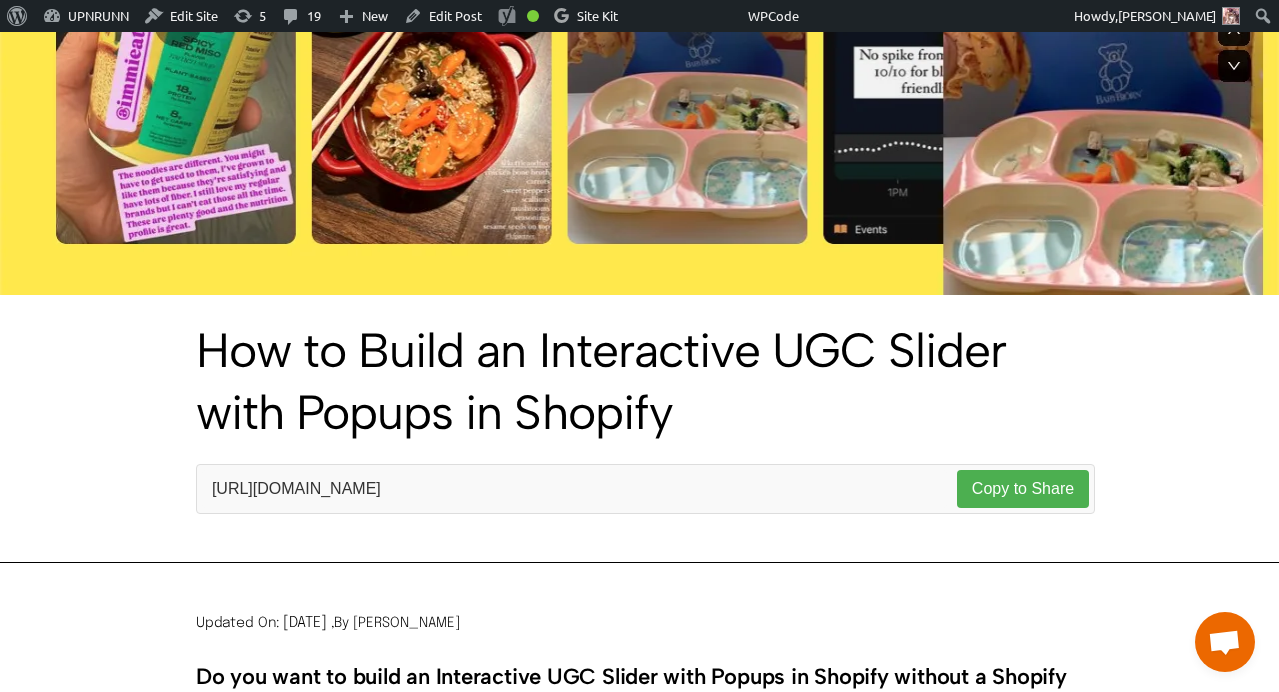 click on "How to Build an Interactive UGC Slider with Popups in Shopify" at bounding box center [639, 381] 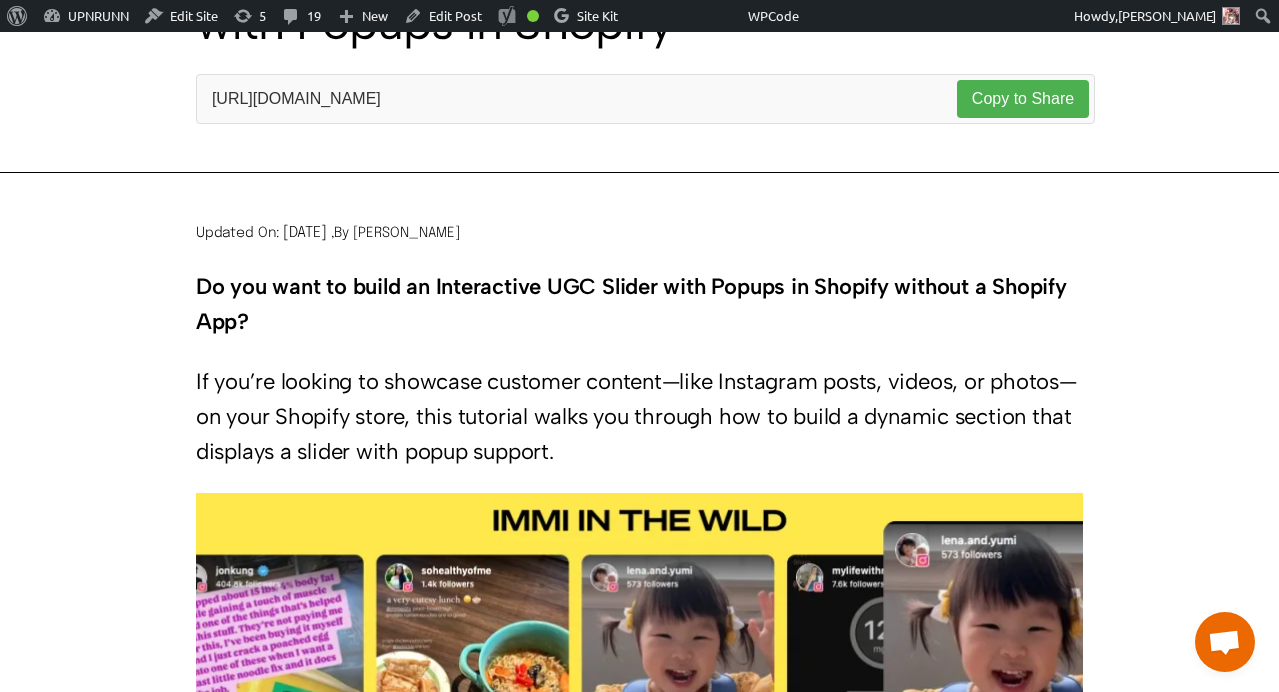 scroll, scrollTop: 748, scrollLeft: 0, axis: vertical 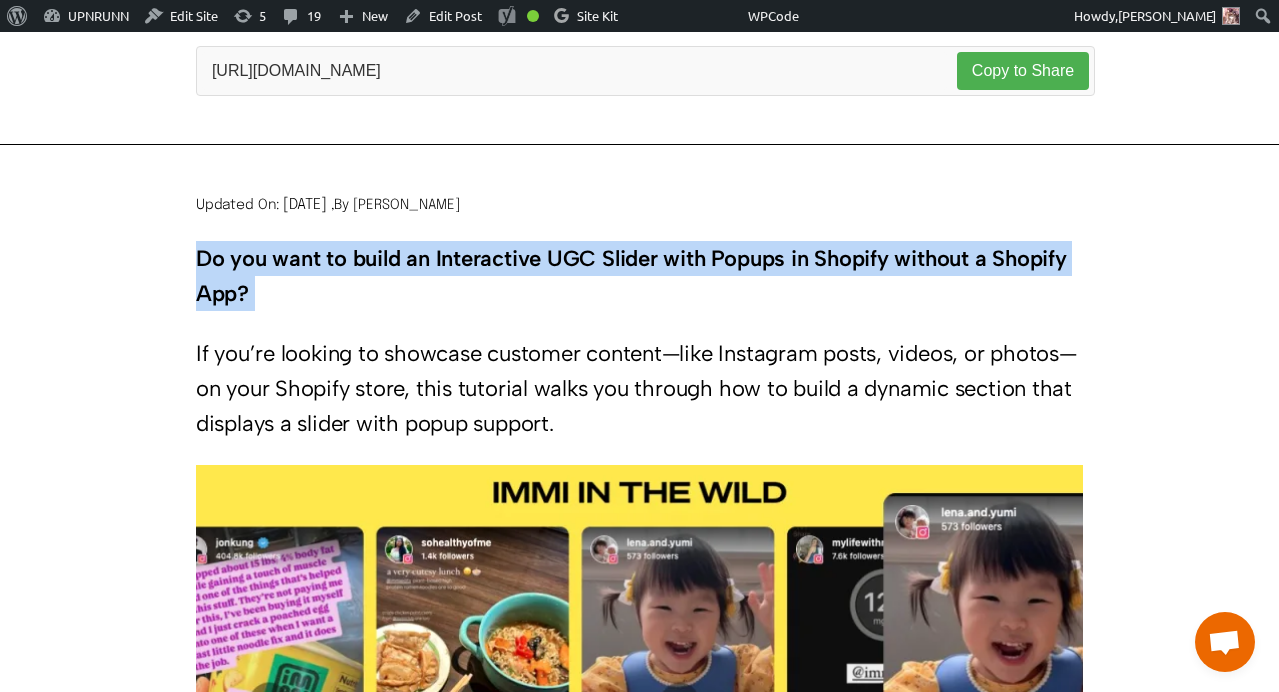 drag, startPoint x: 197, startPoint y: 253, endPoint x: 295, endPoint y: 319, distance: 118.15244 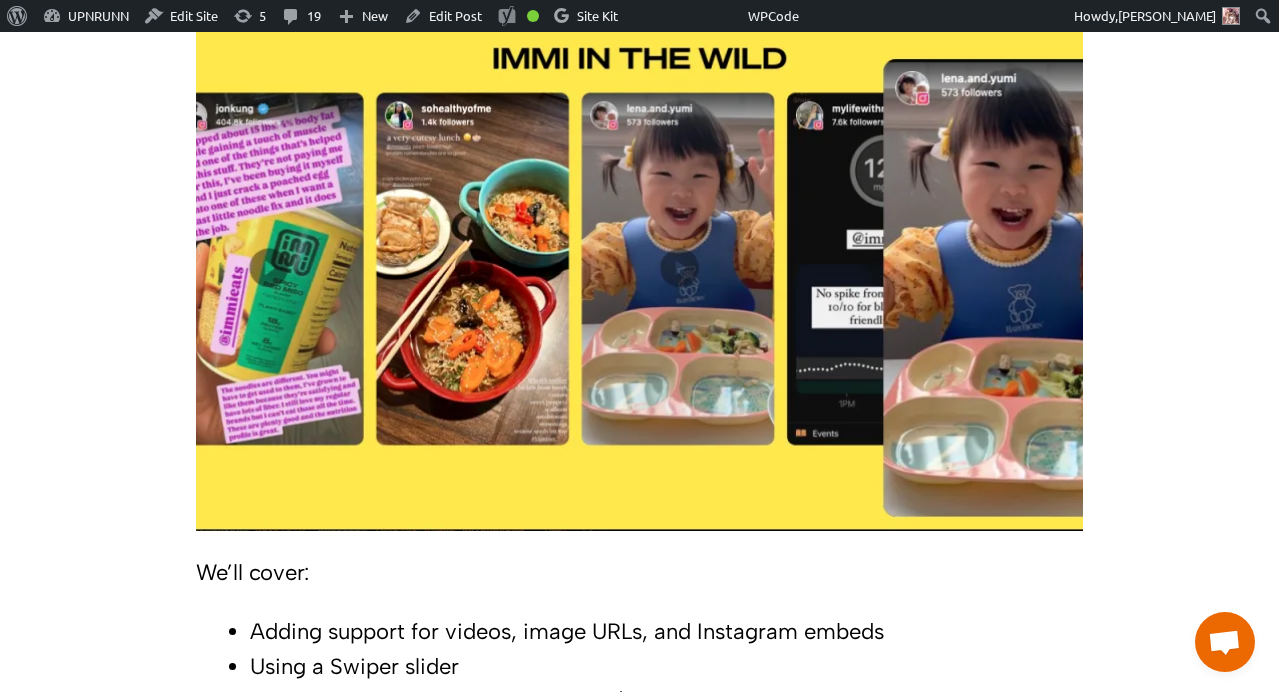 click at bounding box center [639, 280] 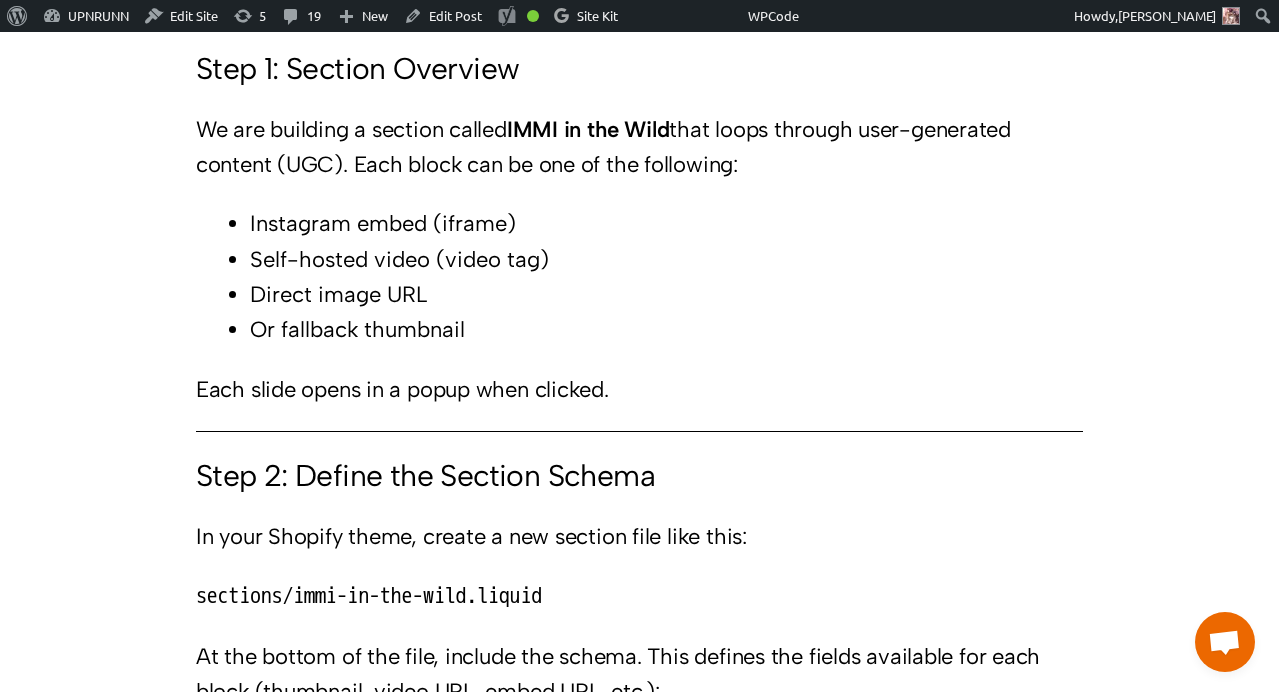 scroll, scrollTop: 1906, scrollLeft: 0, axis: vertical 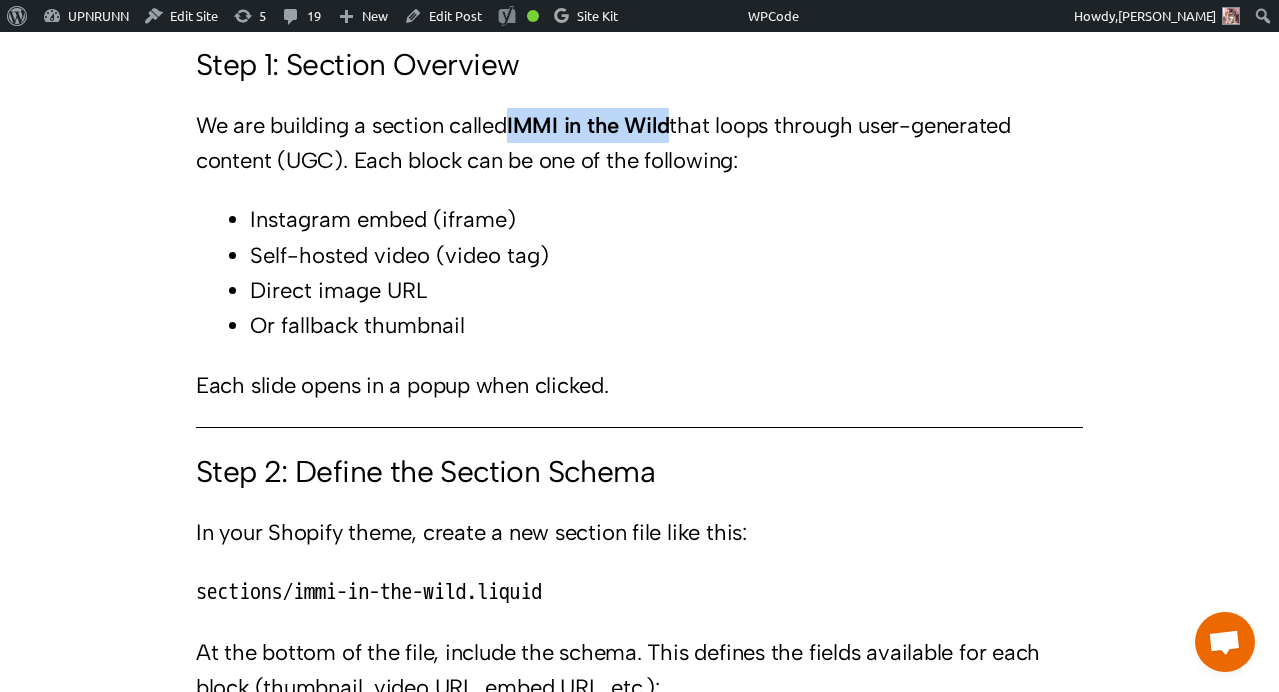 drag, startPoint x: 518, startPoint y: 124, endPoint x: 682, endPoint y: 129, distance: 164.0762 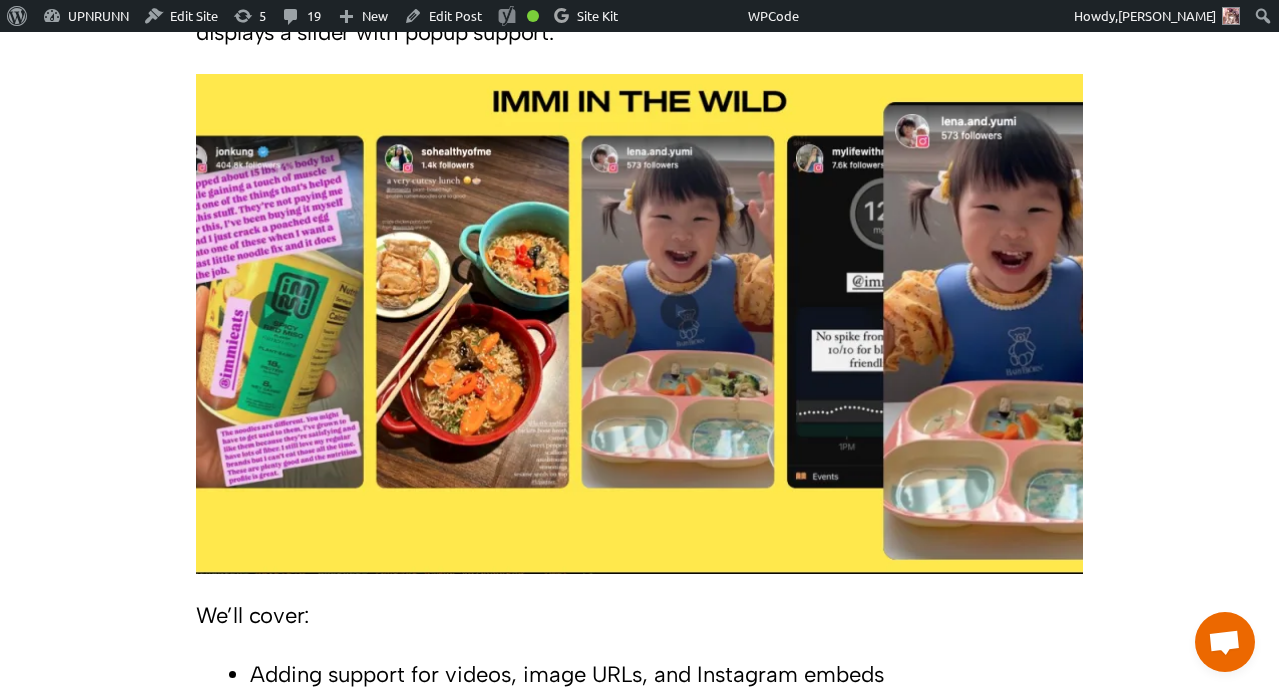 scroll, scrollTop: 0, scrollLeft: 0, axis: both 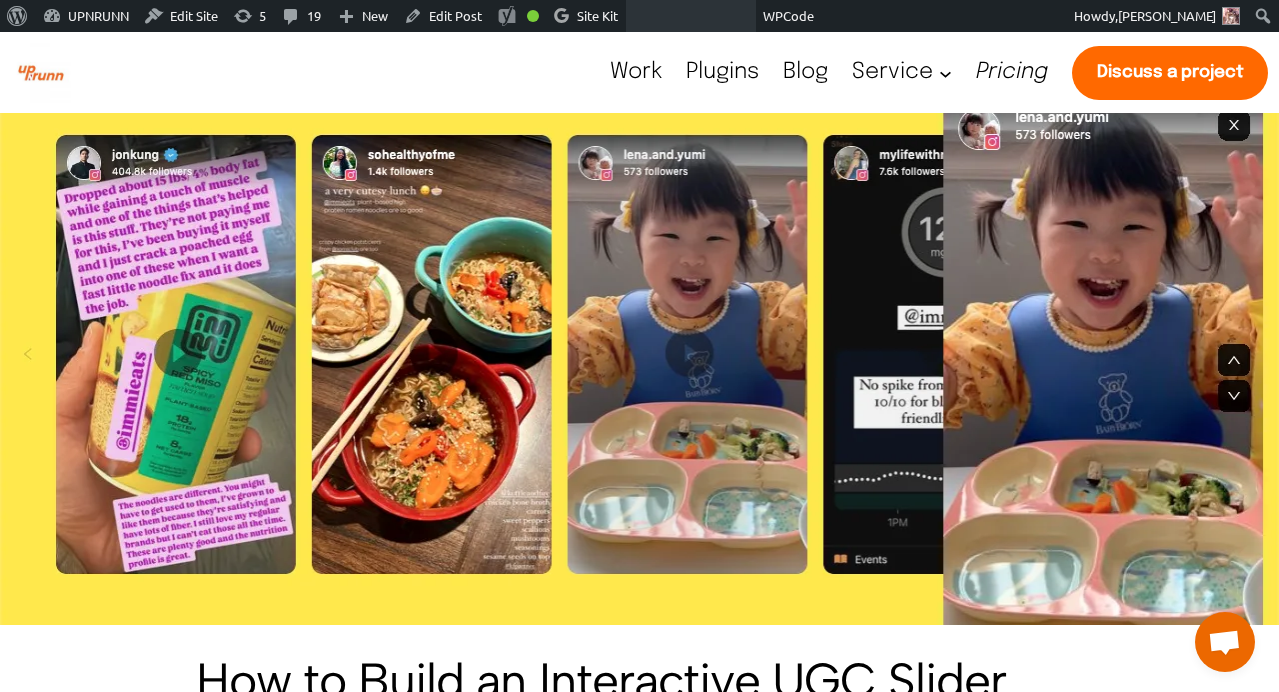 click at bounding box center (692, 16) 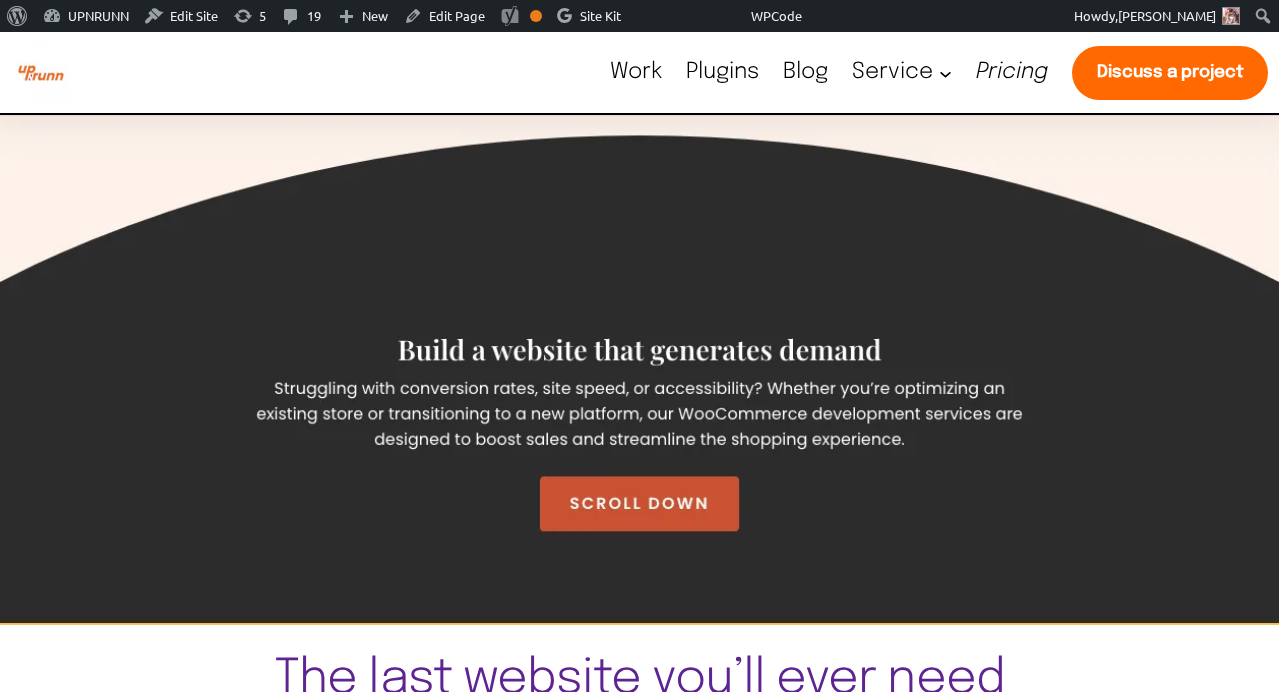 click on "Blog" at bounding box center (805, 72) 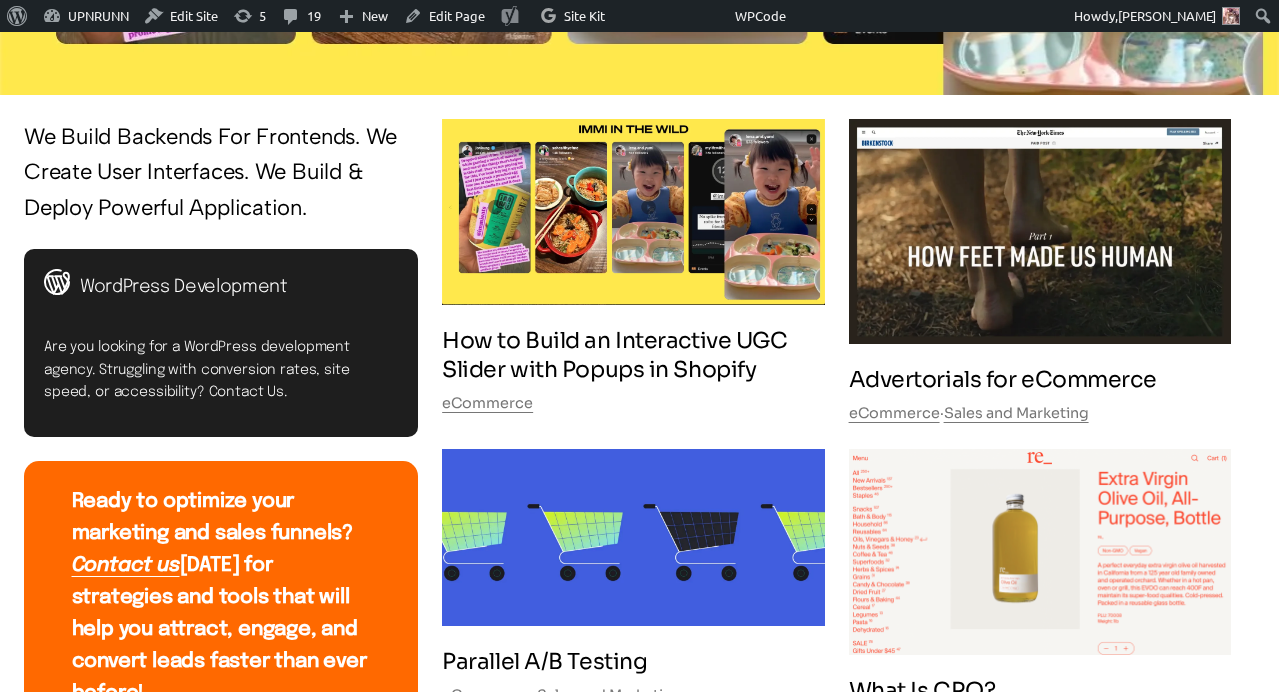 scroll, scrollTop: 530, scrollLeft: 0, axis: vertical 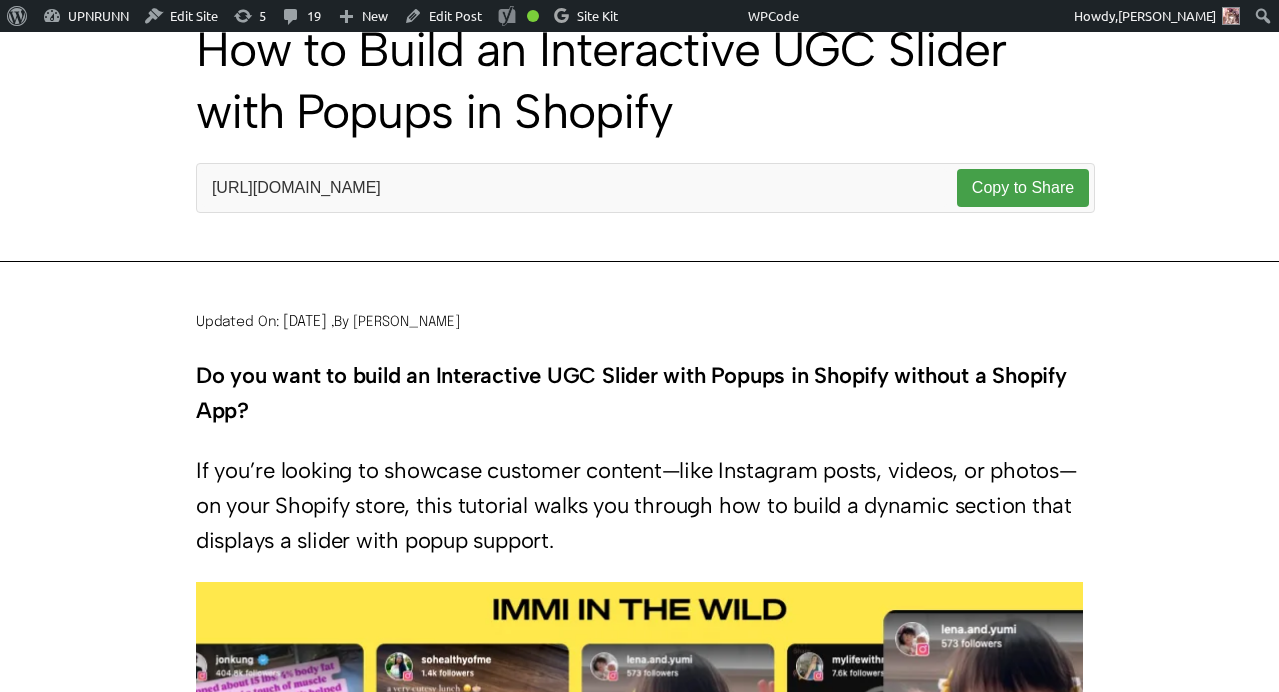 click on "Copy to Share" at bounding box center [1023, 188] 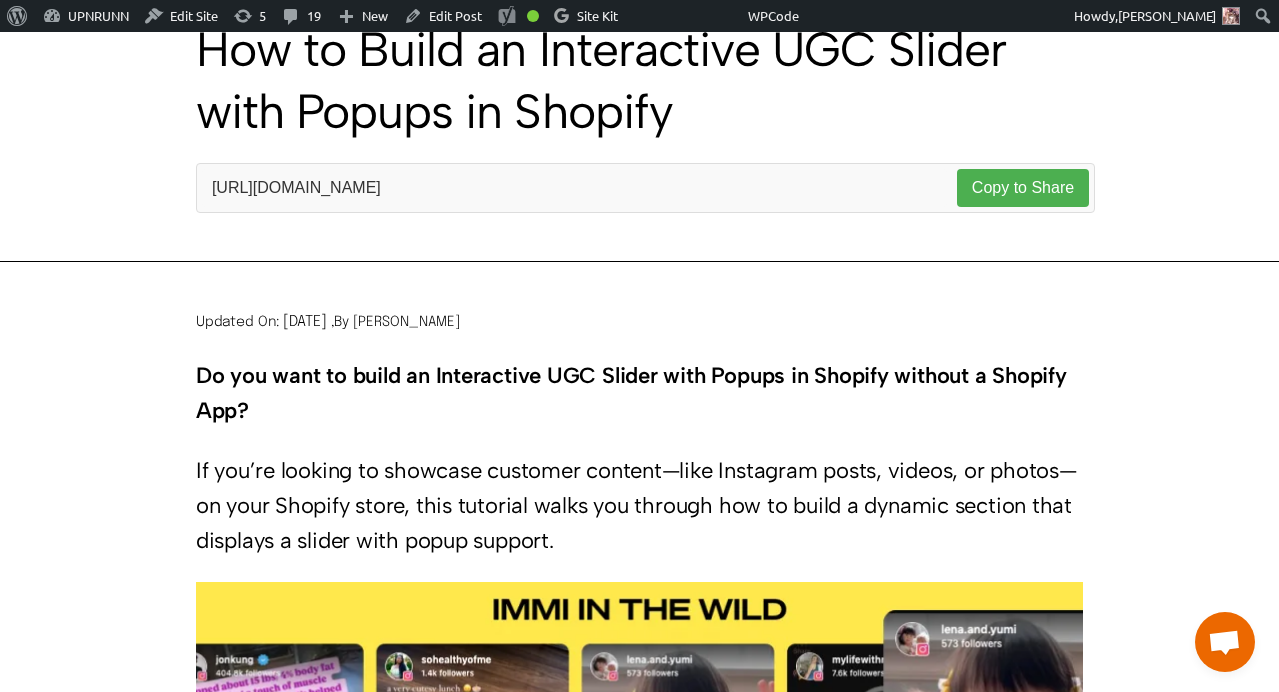 click on "Updated On:
July 5, 2025
,By
Kishore Sahoo
Do you want to build an Interactive UGC Slider with Popups in Shopify without a Shopify App?
If you’re looking to showcase customer content—like Instagram posts, videos, or photos—on your Shopify store, this tutorial walks you through how to build a dynamic section that displays a slider with popup support.
We’ll cover:
Adding support for videos, image URLs, and Instagram embeds
Using a Swiper slider
Opening media in a popup with next/previous navigation
Step 1: Section Overview
We are building a section called  IMMI in the Wild  that loops through user-generated content (UGC). Each block can be one of the following:
Instagram embed (iframe)
Self-hosted video (video tag)
Direct image URL
Or fallback thumbnail
Each slide opens in a popup when clicked.
Step 2: Define the Section Schema
In your Shopify theme, create a new section file like this:" at bounding box center (639, 4570) 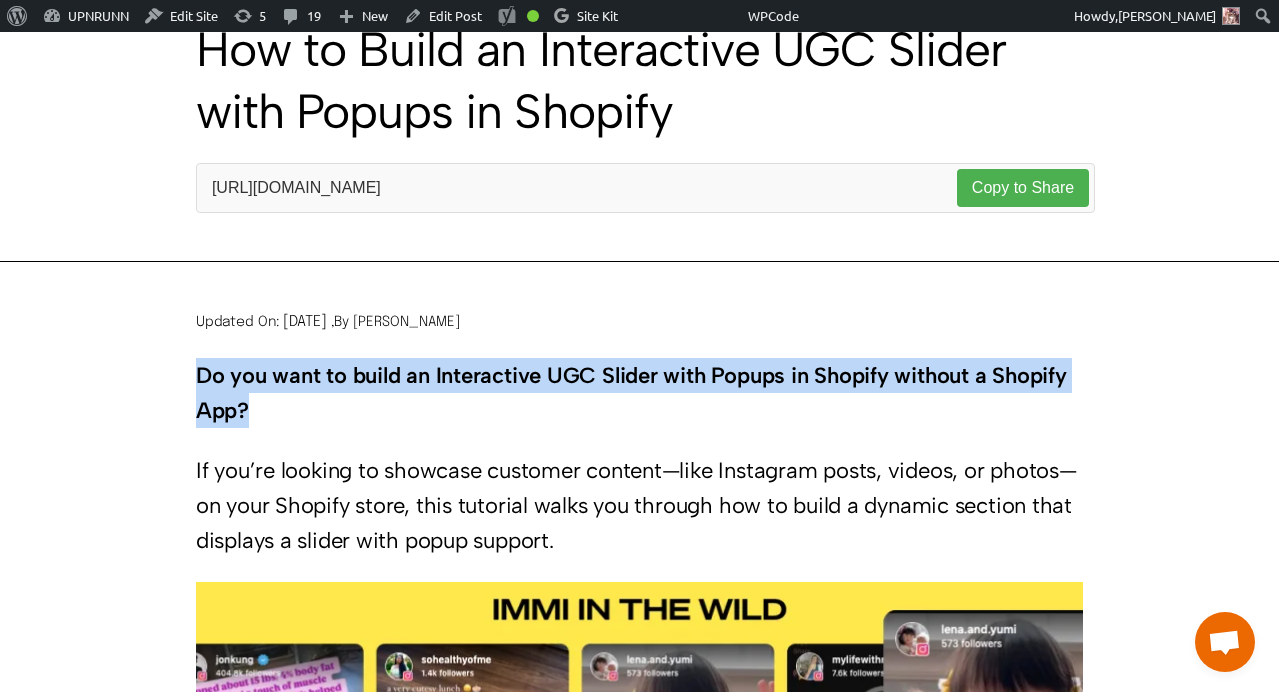 drag, startPoint x: 198, startPoint y: 377, endPoint x: 261, endPoint y: 421, distance: 76.843994 